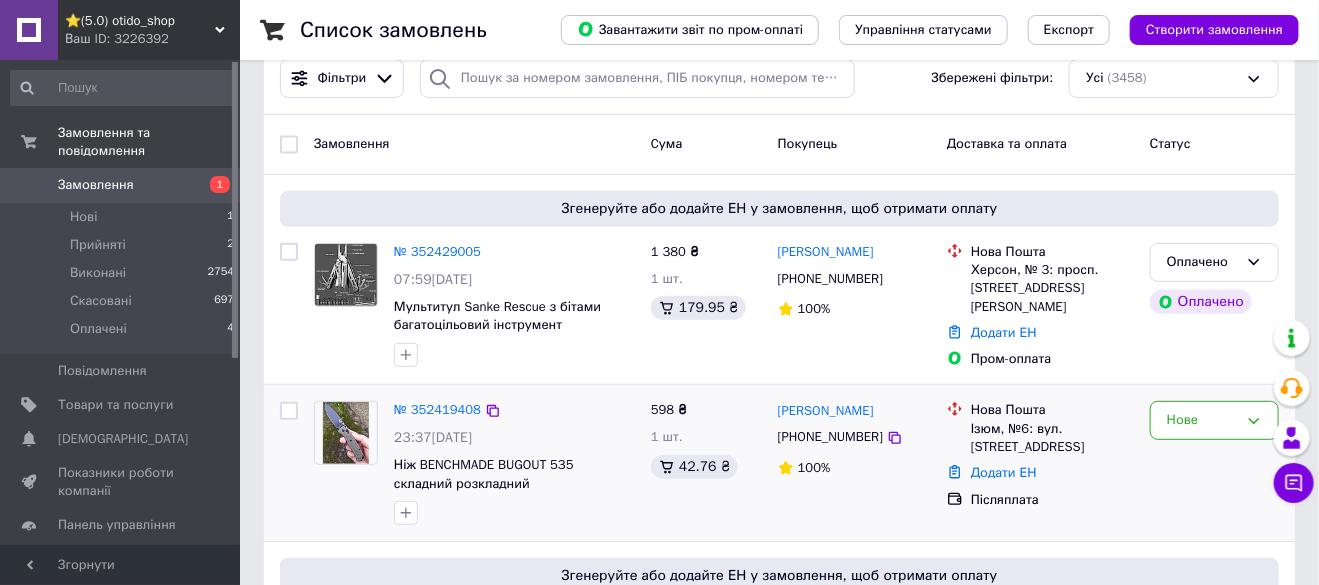 scroll, scrollTop: 300, scrollLeft: 0, axis: vertical 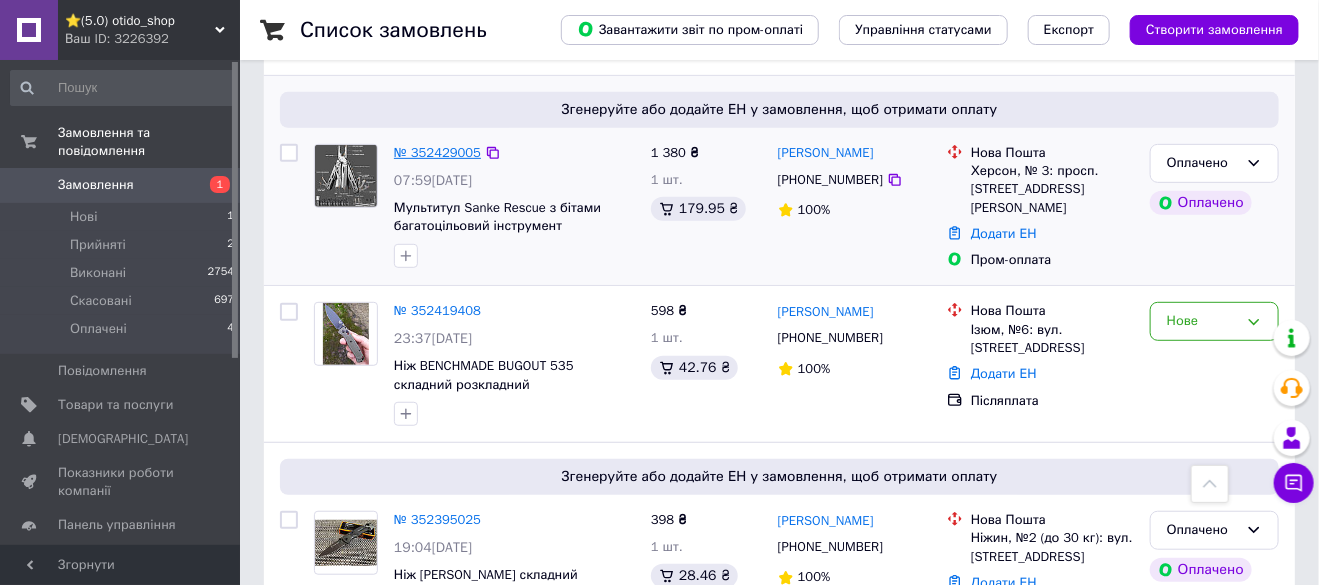 click on "№ 352429005" at bounding box center (437, 152) 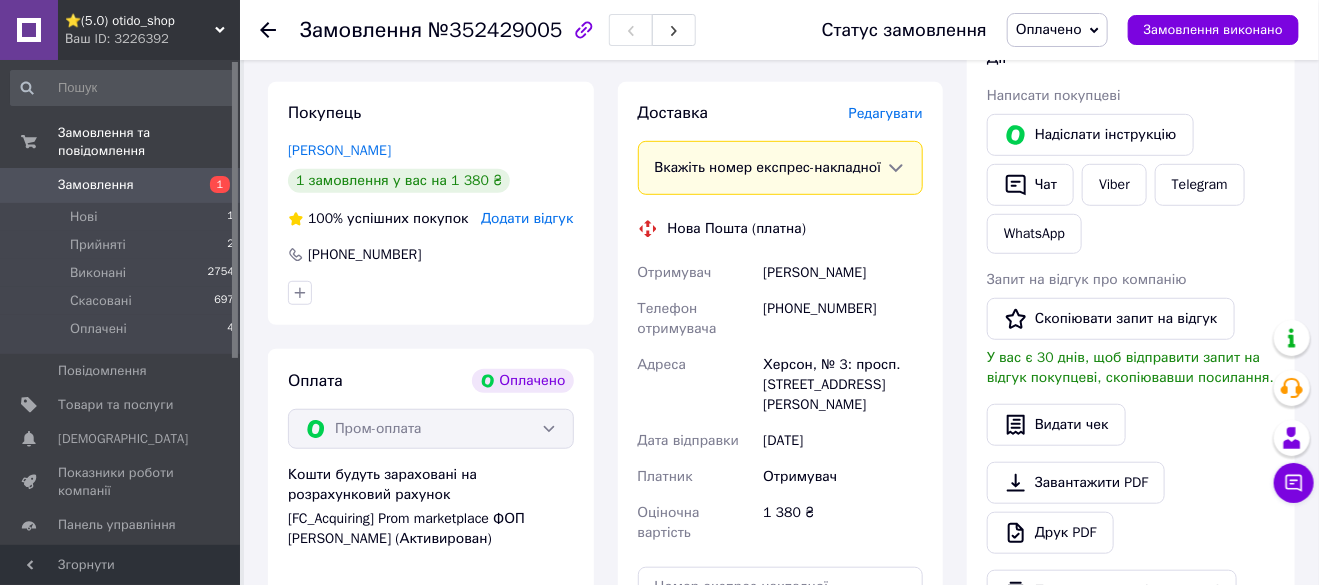 scroll, scrollTop: 600, scrollLeft: 0, axis: vertical 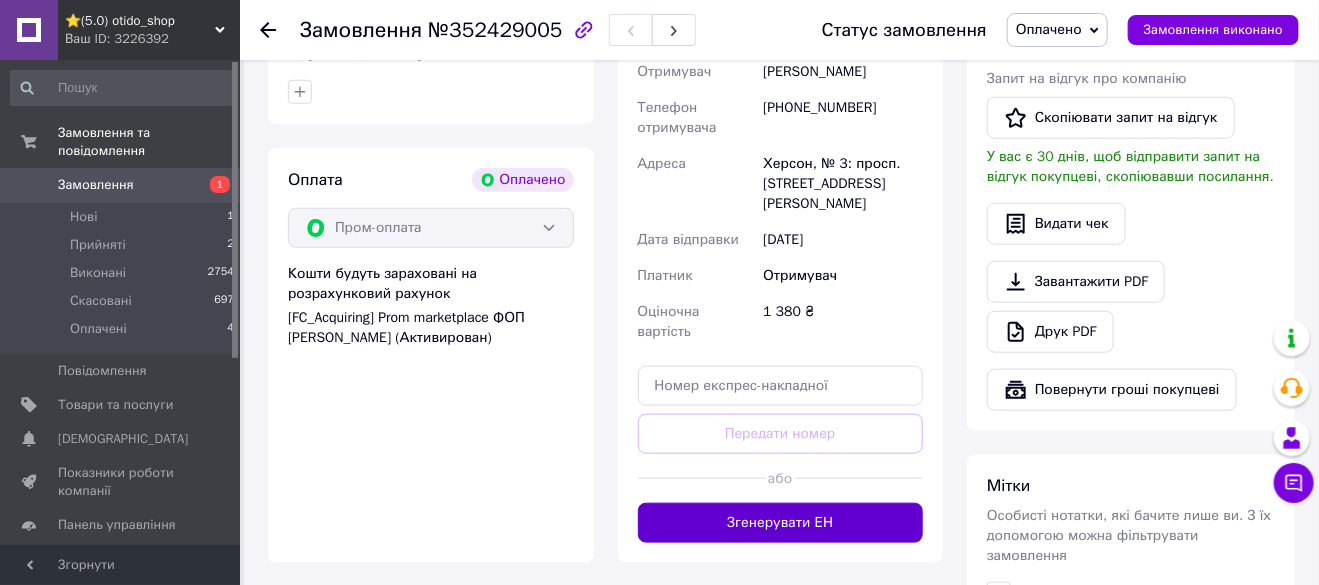 click on "Згенерувати ЕН" at bounding box center [781, 523] 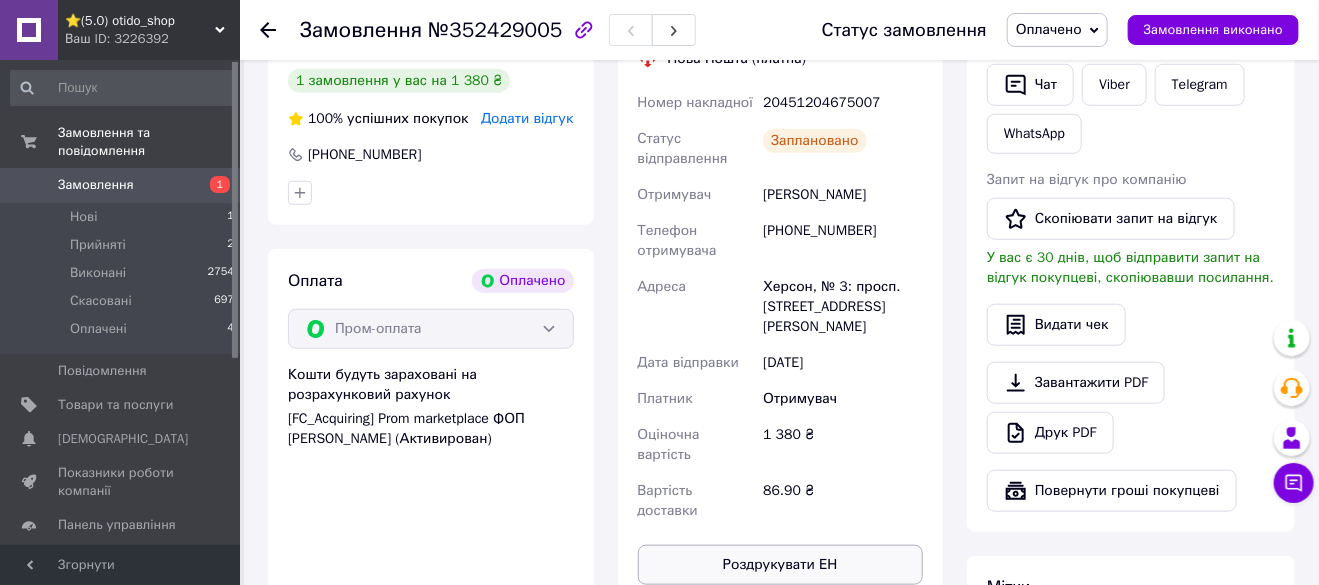 scroll, scrollTop: 600, scrollLeft: 0, axis: vertical 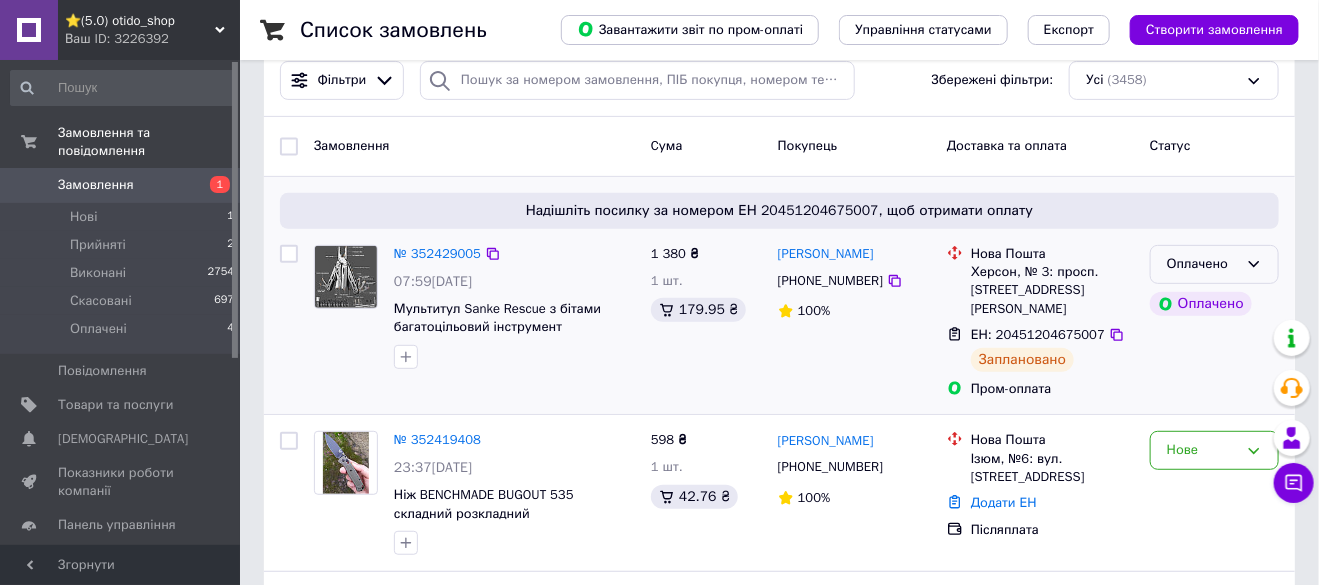 click on "Оплачено Оплачено" at bounding box center [1214, 322] 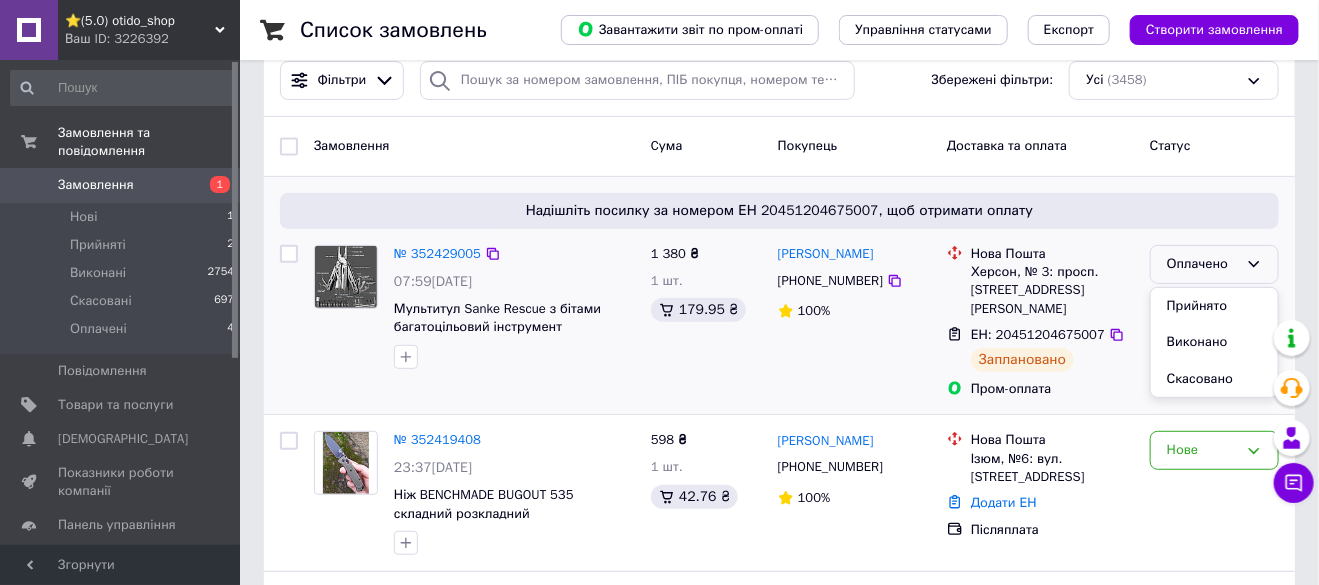 click on "Прийнято" at bounding box center [1214, 306] 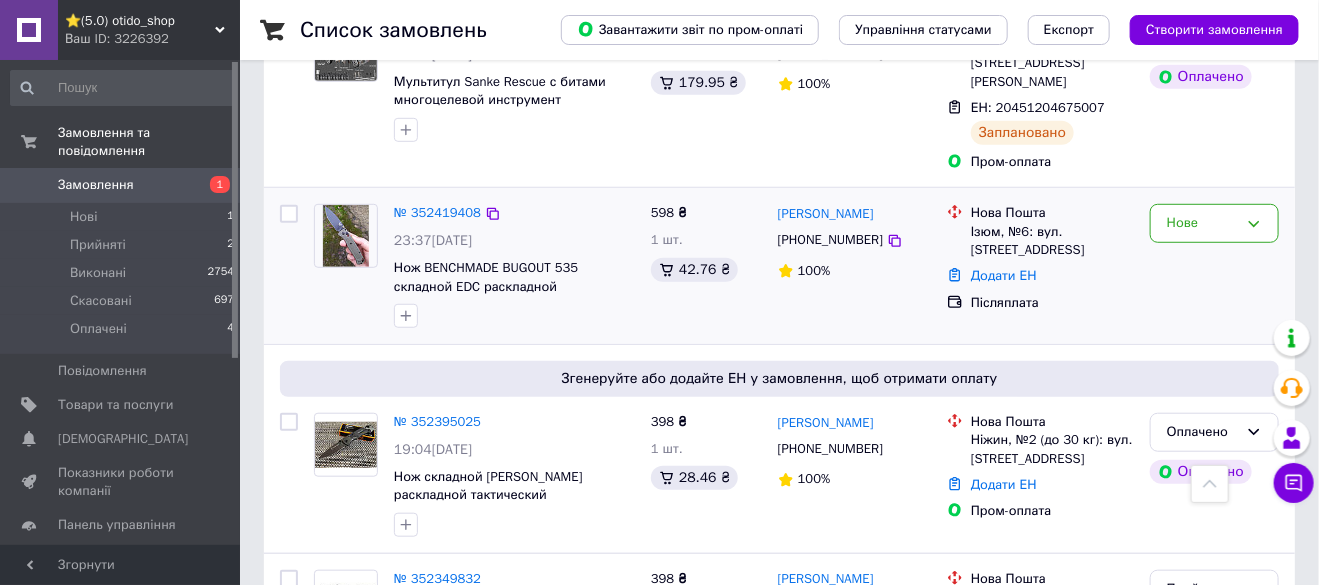 scroll, scrollTop: 448, scrollLeft: 0, axis: vertical 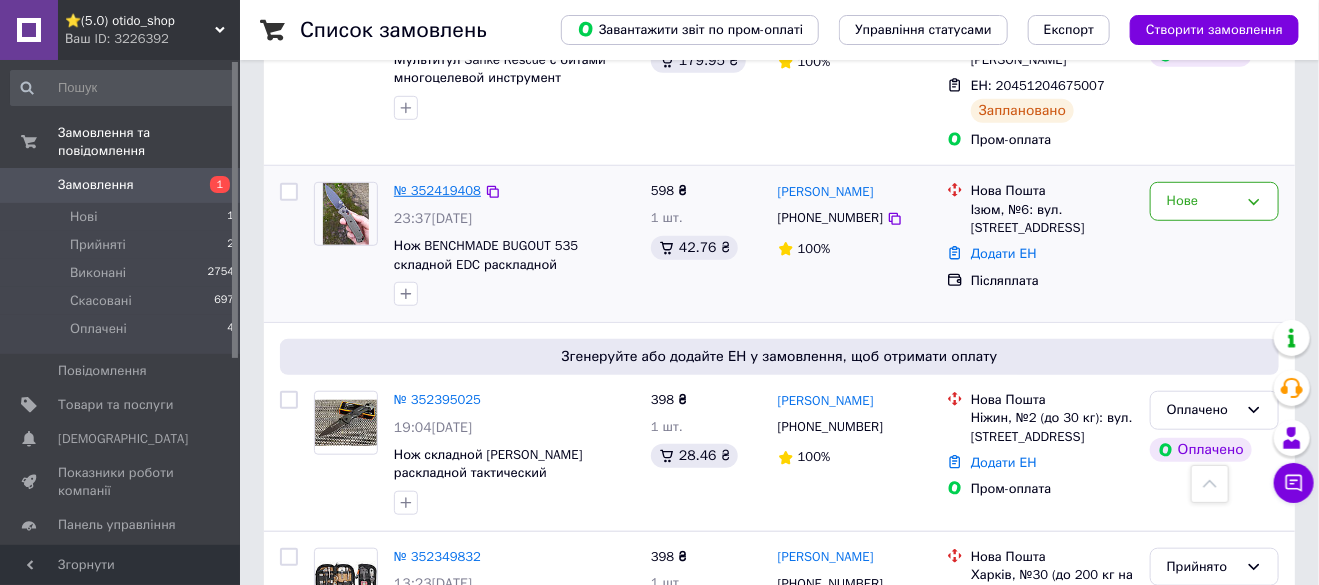 click on "№ 352419408" at bounding box center [437, 190] 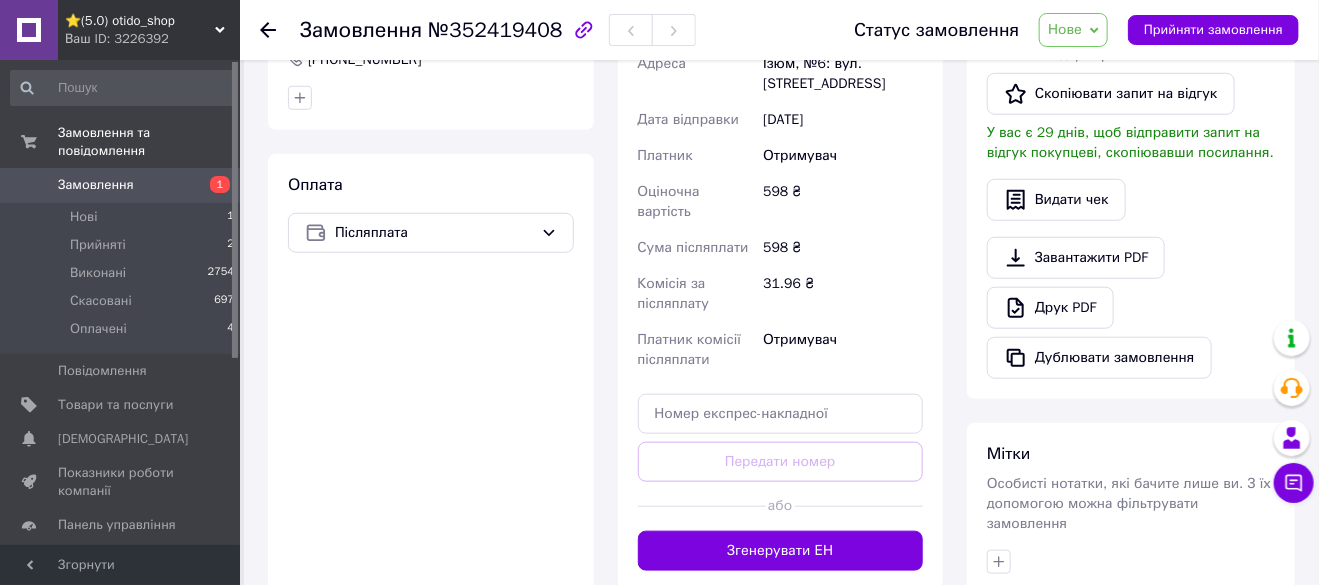 scroll, scrollTop: 48, scrollLeft: 0, axis: vertical 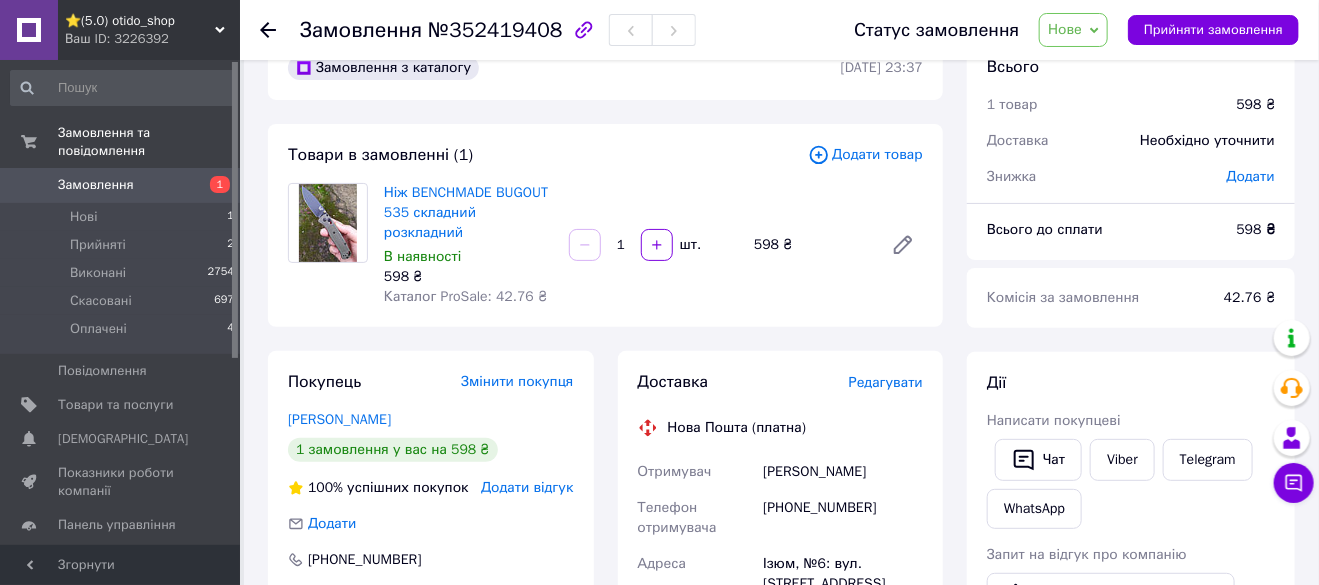 click on "Нове" at bounding box center (1073, 30) 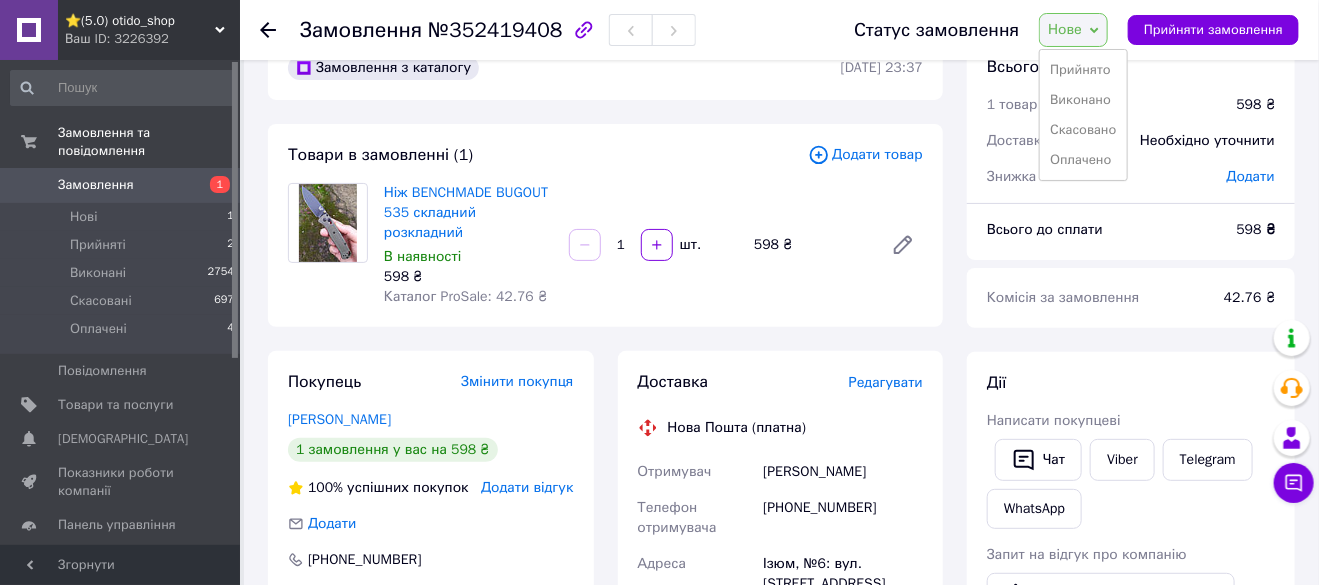 click on "Прийнято" at bounding box center [1083, 70] 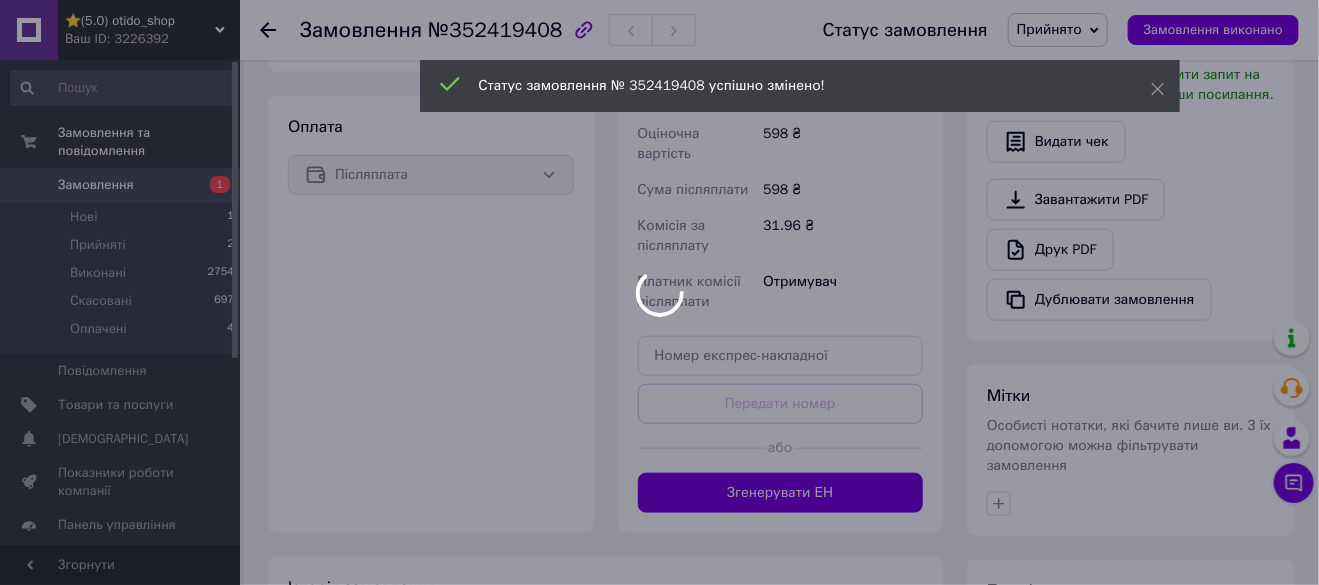 scroll, scrollTop: 748, scrollLeft: 0, axis: vertical 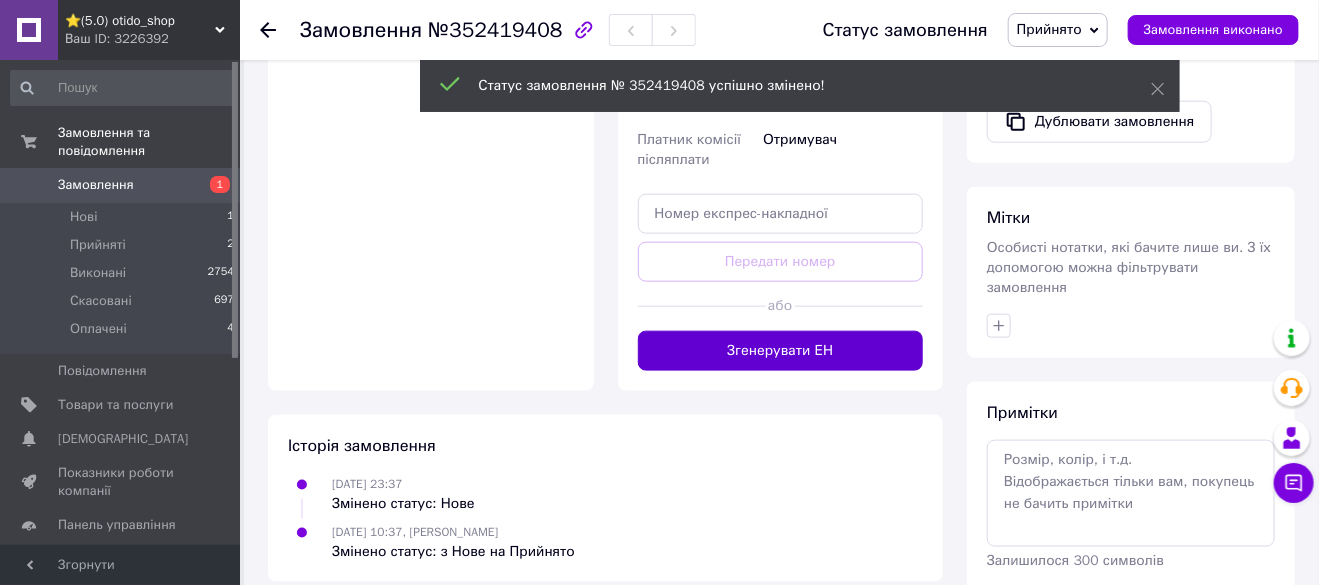 click on "Згенерувати ЕН" at bounding box center (781, 351) 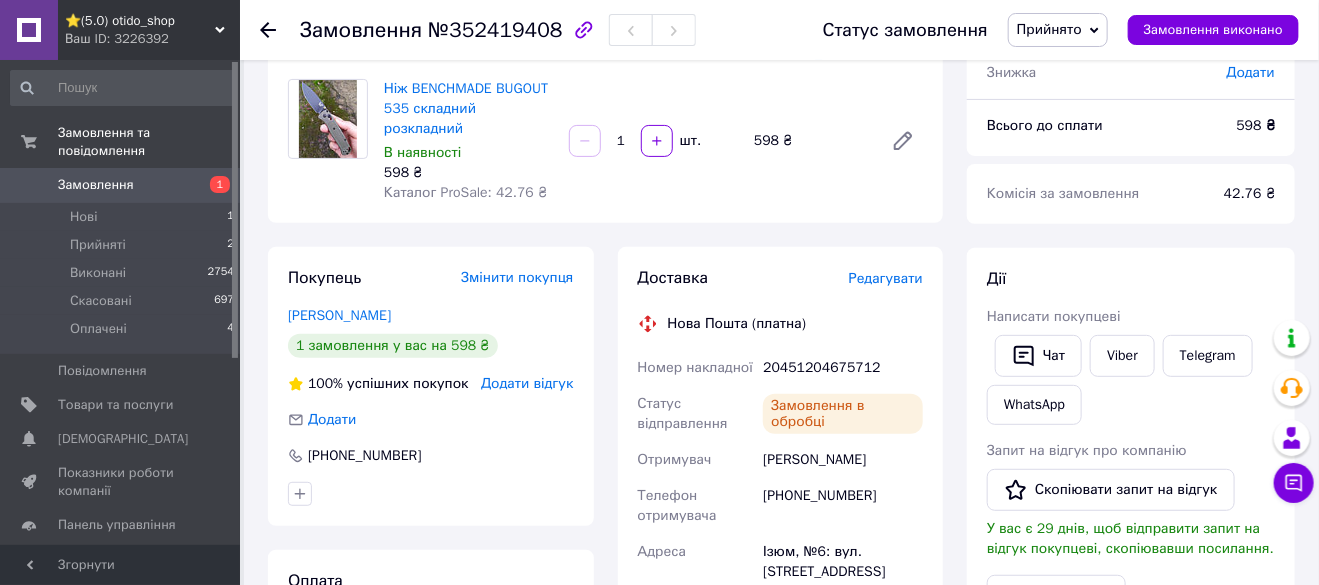scroll, scrollTop: 148, scrollLeft: 0, axis: vertical 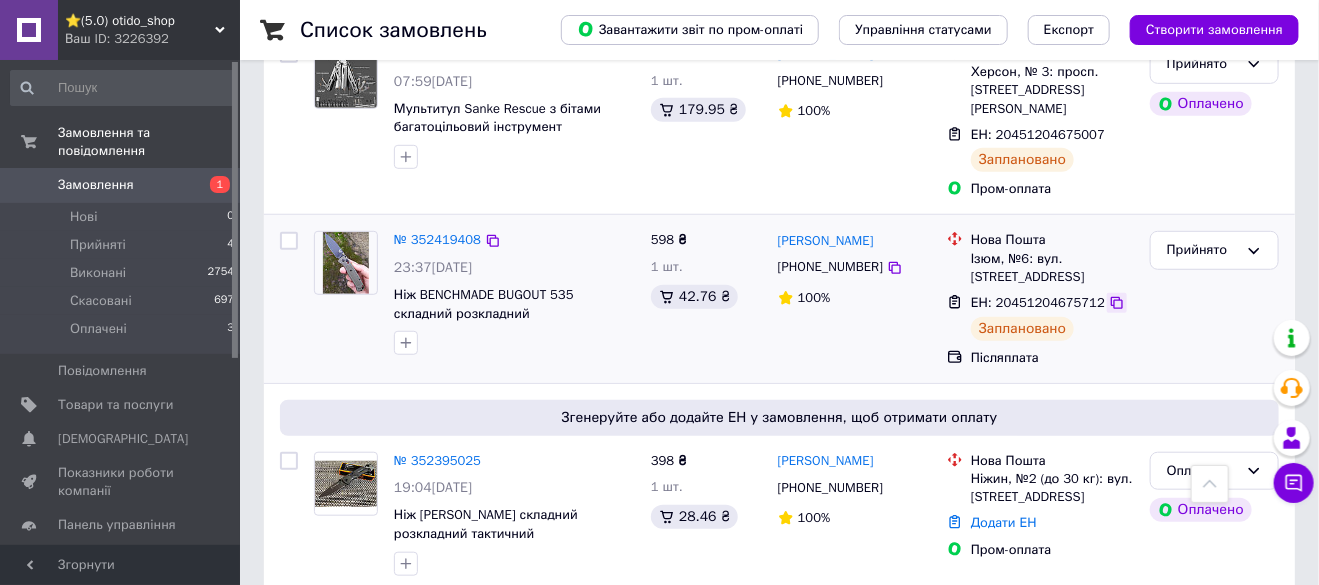 click 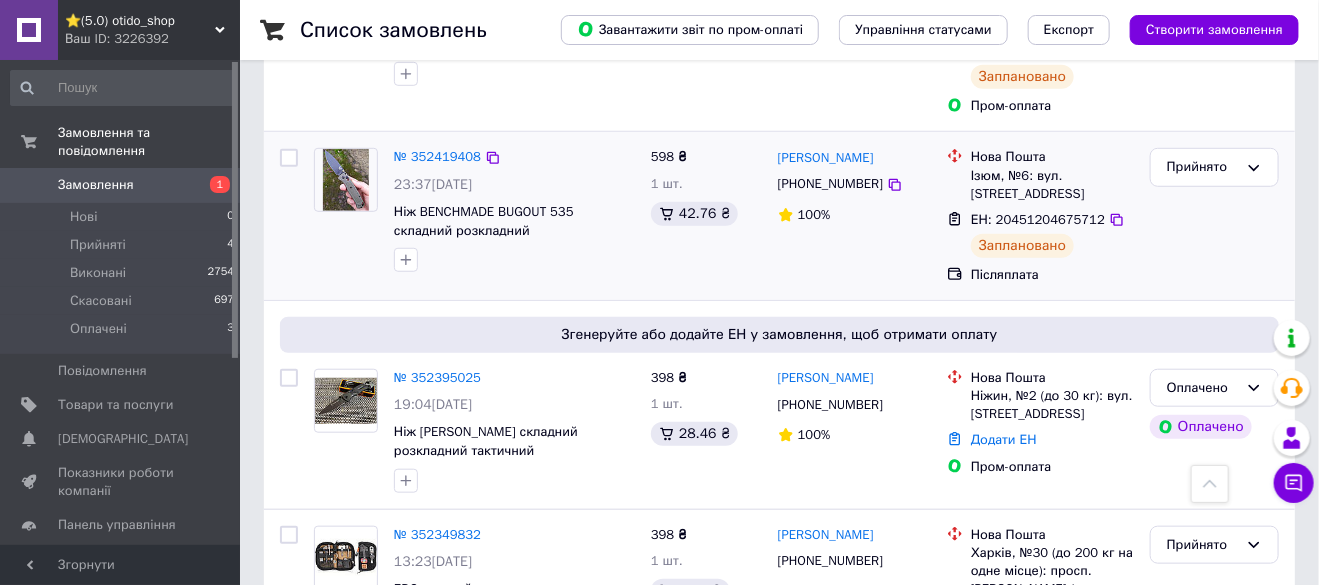 scroll, scrollTop: 499, scrollLeft: 0, axis: vertical 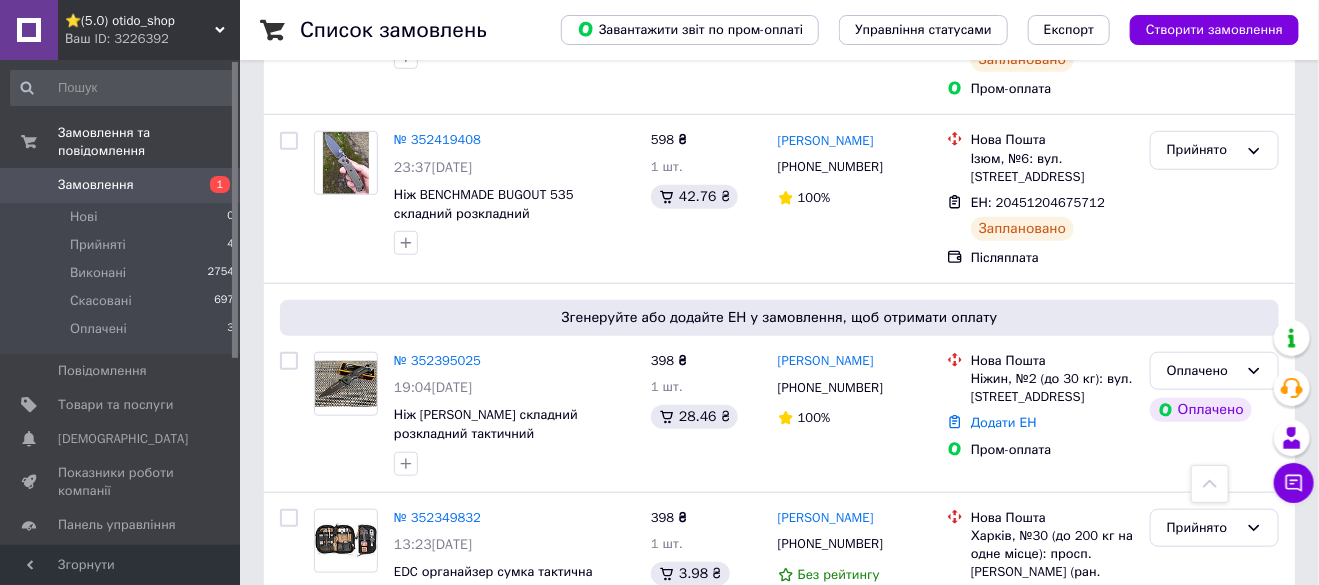 click on "Зв'яжіться з покупцем для підтвердження замовлення.
Щоб згенерувати ЕН, перейдіть на сторінку замовлення" at bounding box center (1125, 314) 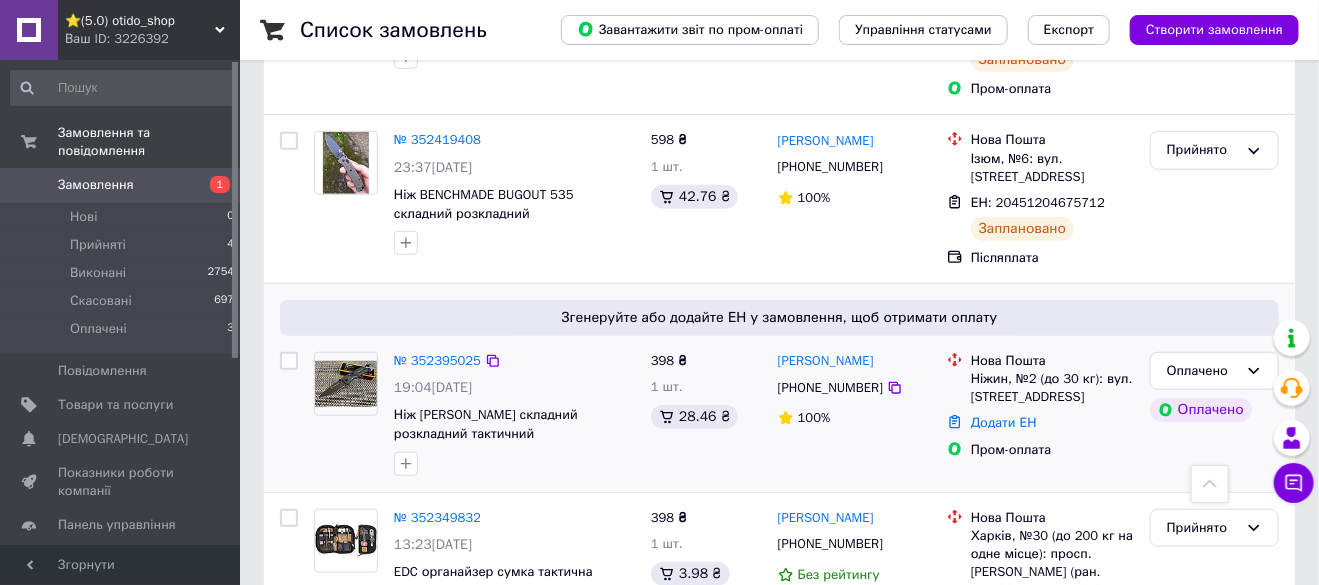 drag, startPoint x: 1176, startPoint y: 444, endPoint x: 1177, endPoint y: 426, distance: 18.027756 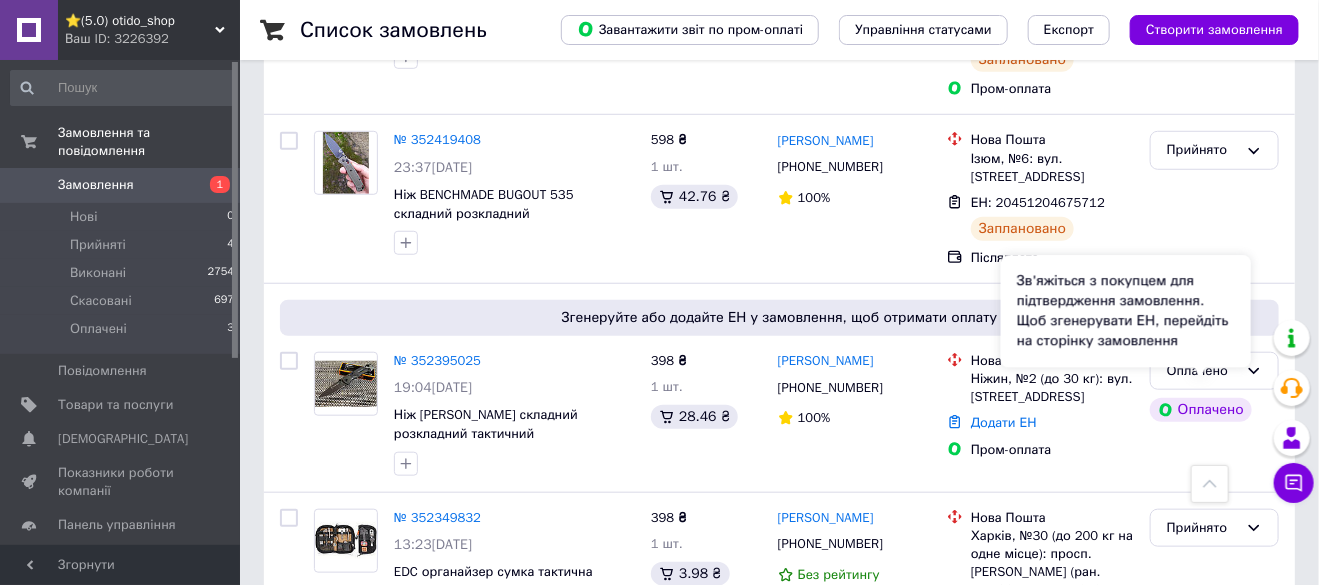 click on "Зв'яжіться з покупцем для підтвердження замовлення.
Щоб згенерувати ЕН, перейдіть на сторінку замовлення" at bounding box center (1126, 311) 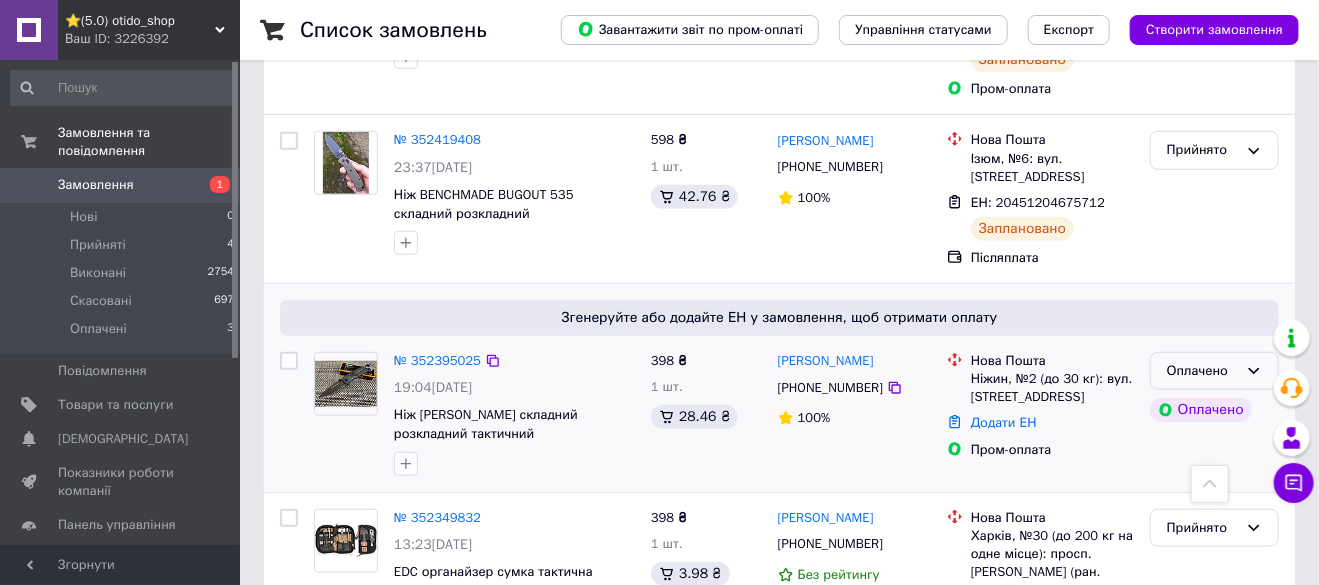 click 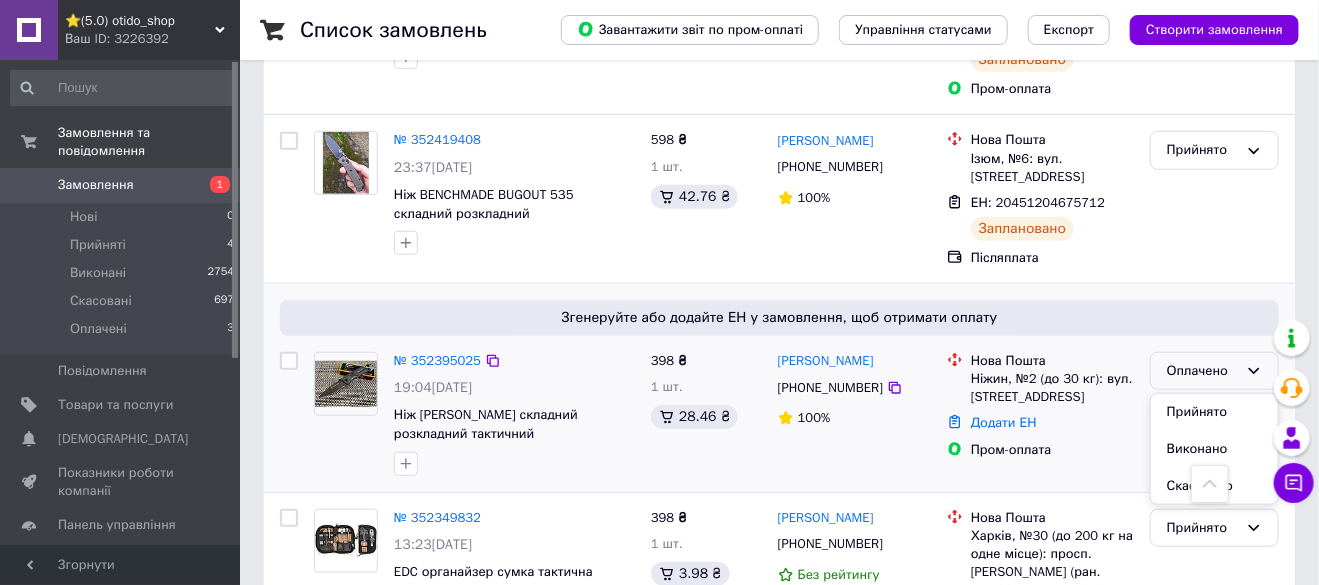 drag, startPoint x: 1189, startPoint y: 406, endPoint x: 966, endPoint y: 392, distance: 223.43903 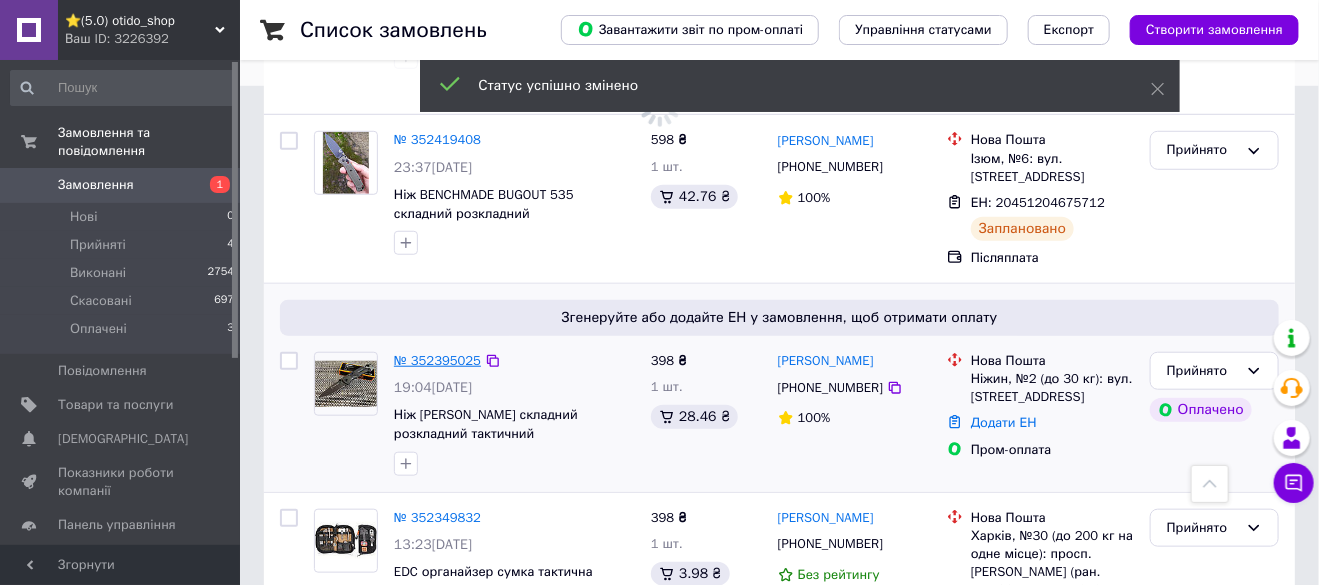 click on "№ 352395025" at bounding box center (437, 360) 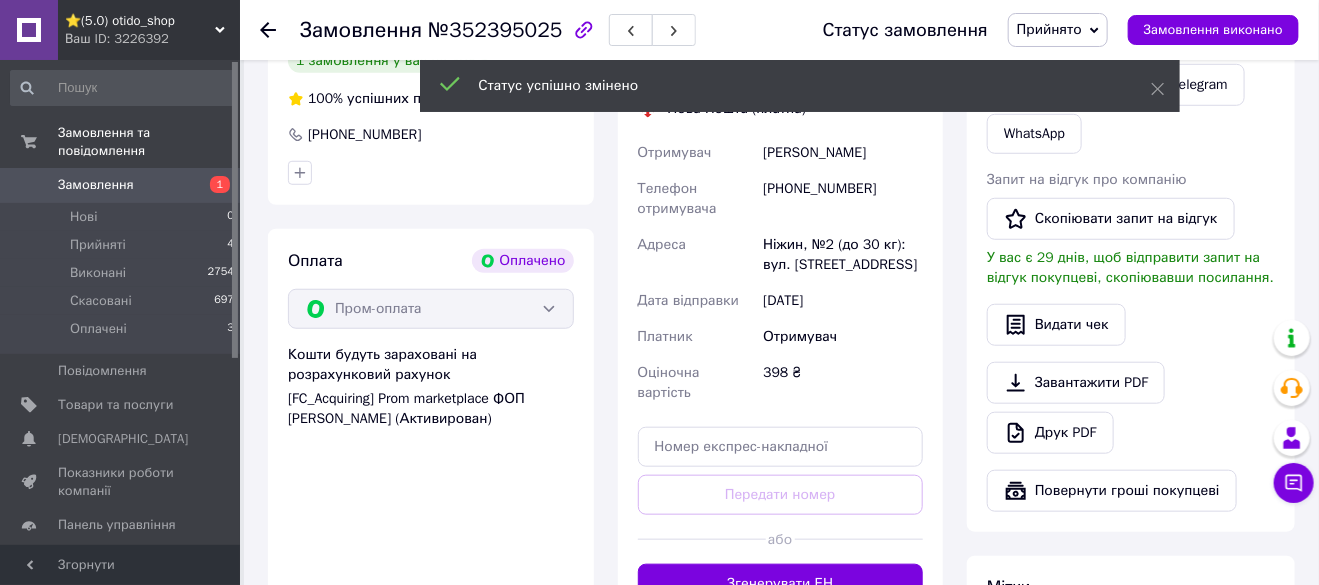 scroll, scrollTop: 899, scrollLeft: 0, axis: vertical 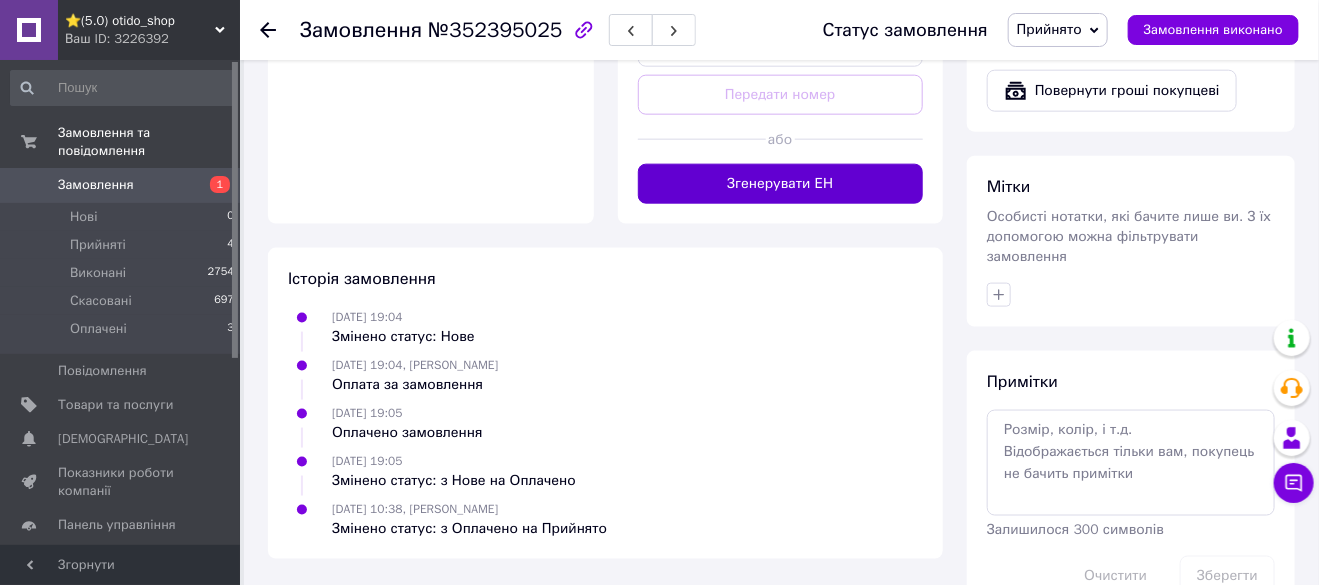 click on "Згенерувати ЕН" at bounding box center [781, 184] 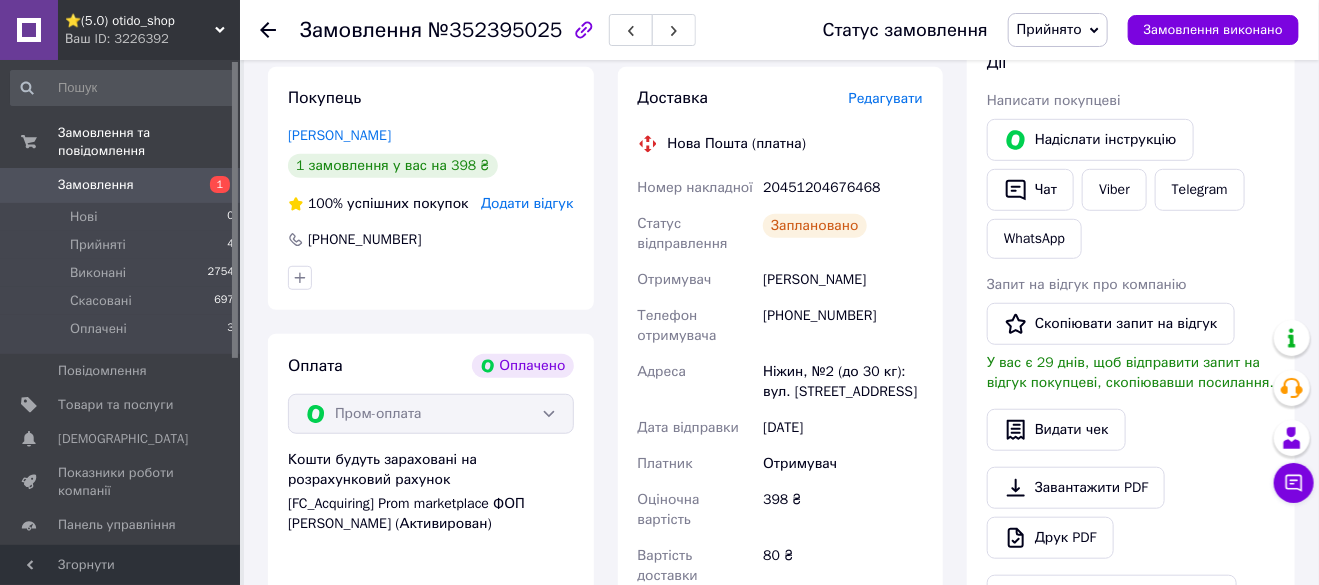 scroll, scrollTop: 300, scrollLeft: 0, axis: vertical 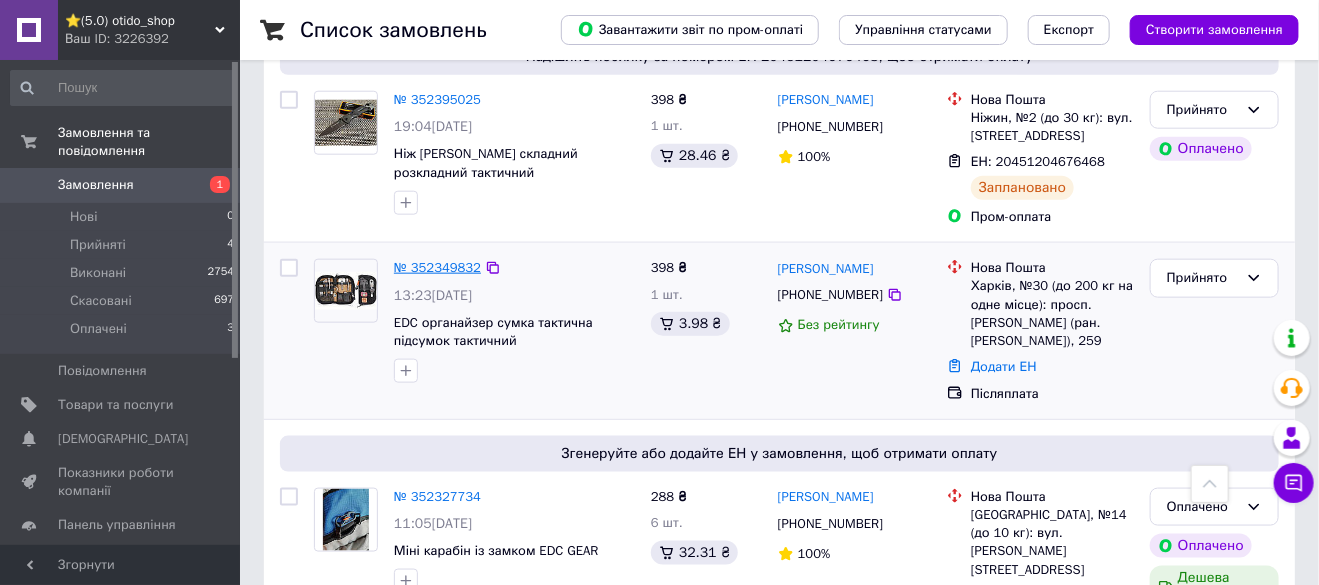 click on "№ 352349832" at bounding box center (437, 267) 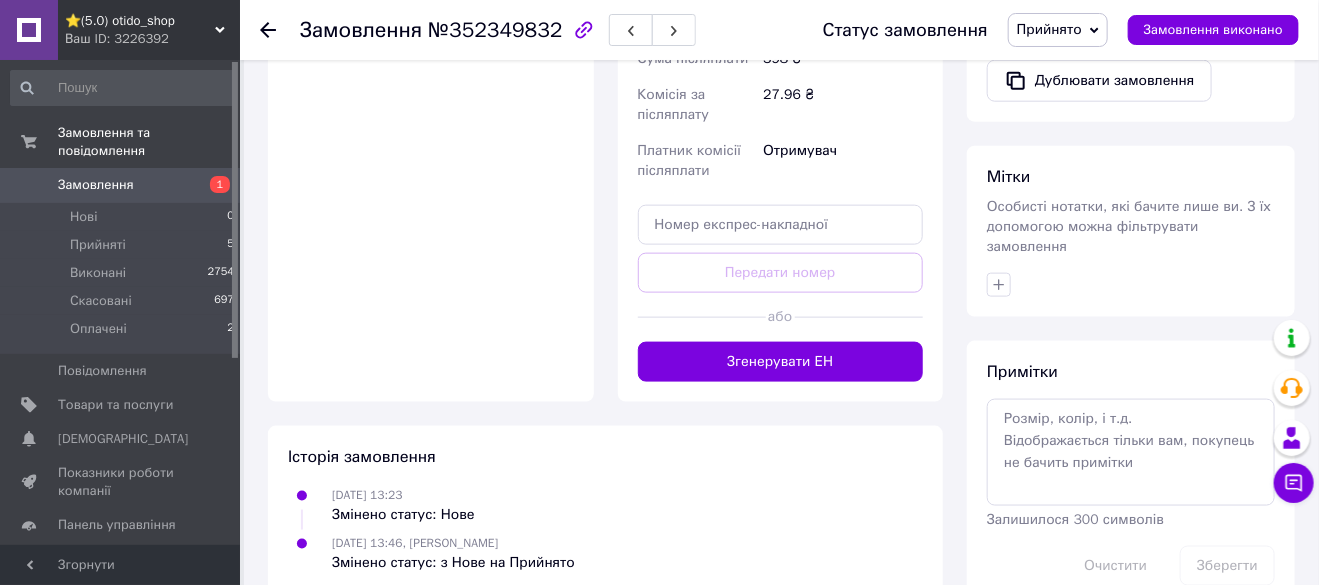 scroll, scrollTop: 848, scrollLeft: 0, axis: vertical 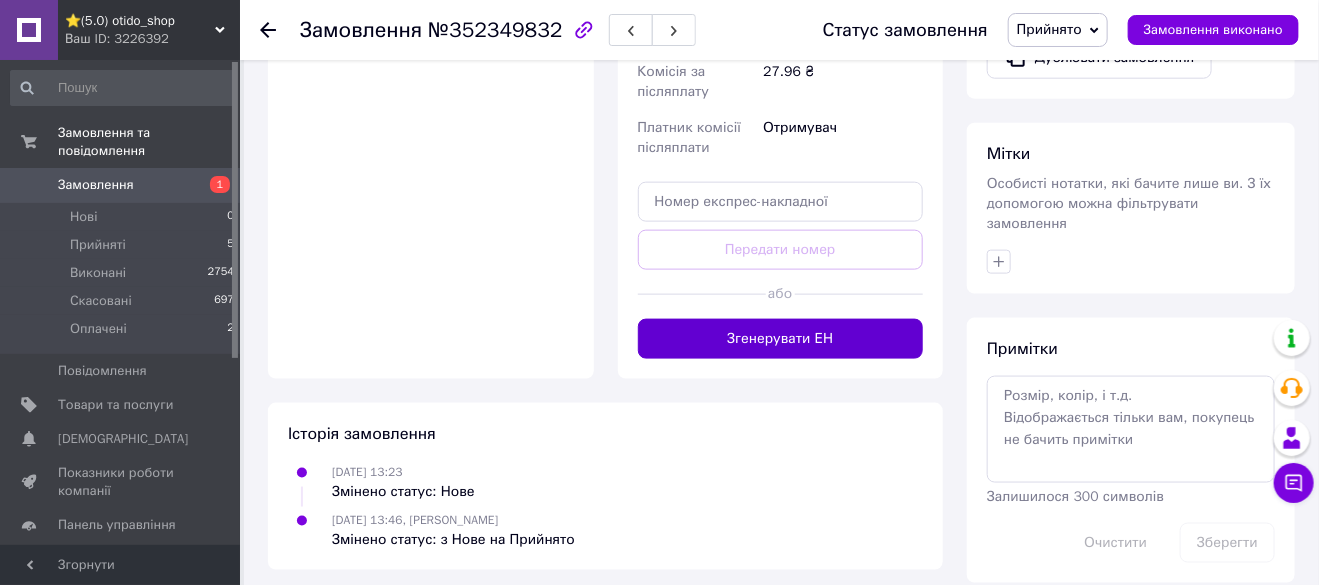click on "Згенерувати ЕН" at bounding box center [781, 339] 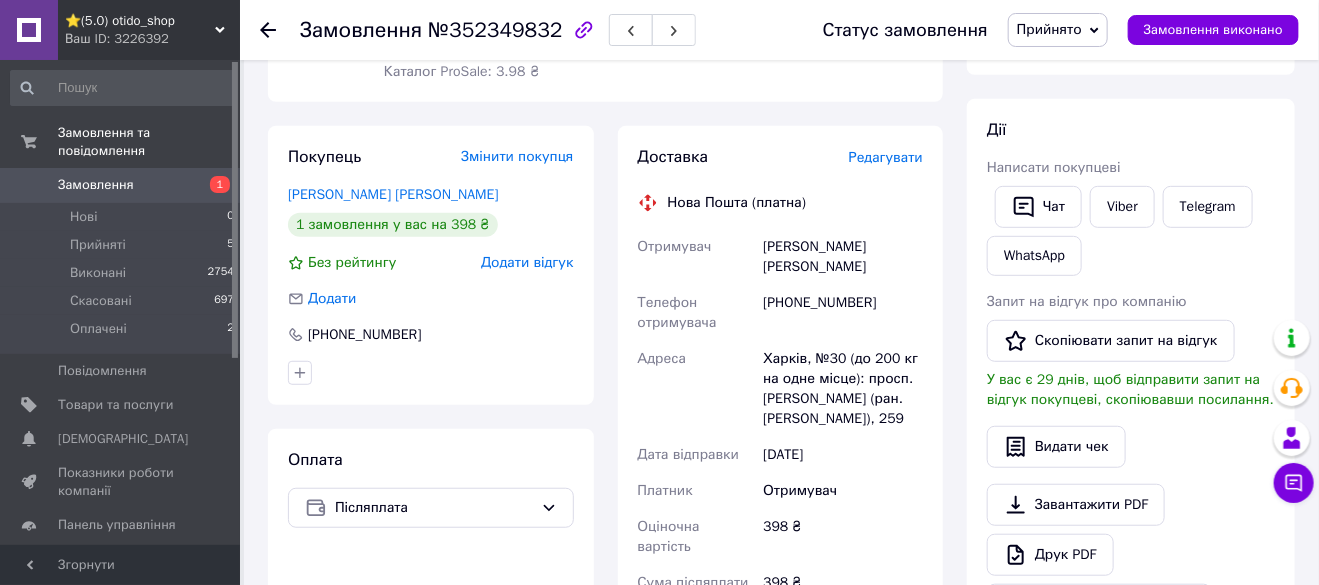 scroll, scrollTop: 248, scrollLeft: 0, axis: vertical 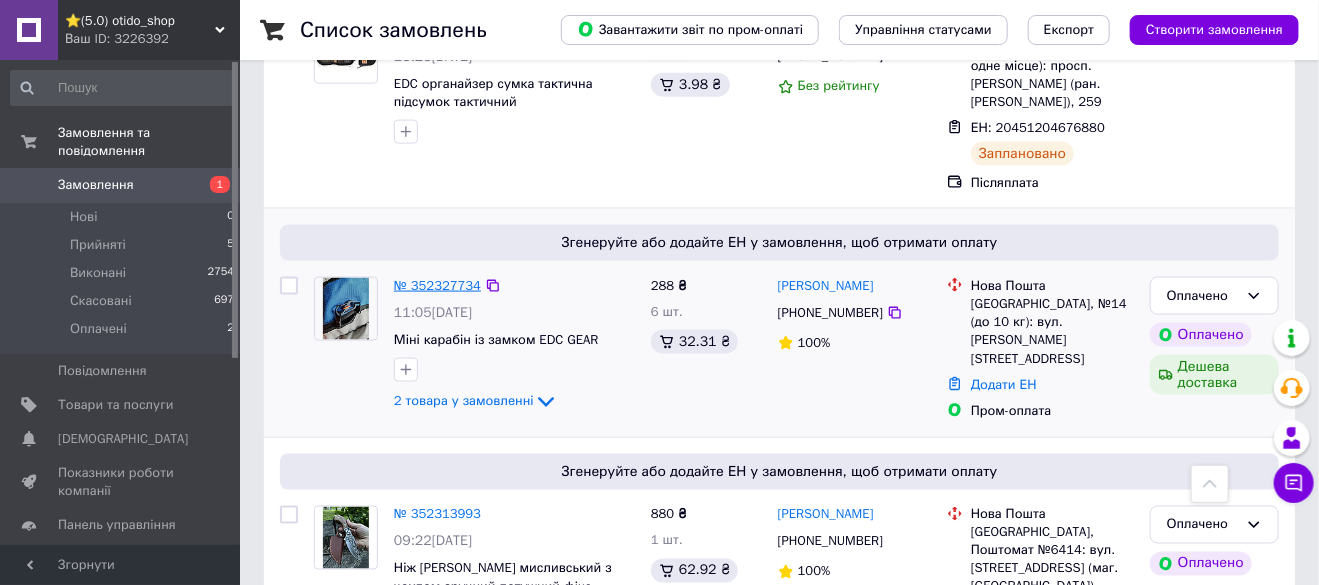 click on "№ 352327734" at bounding box center [437, 285] 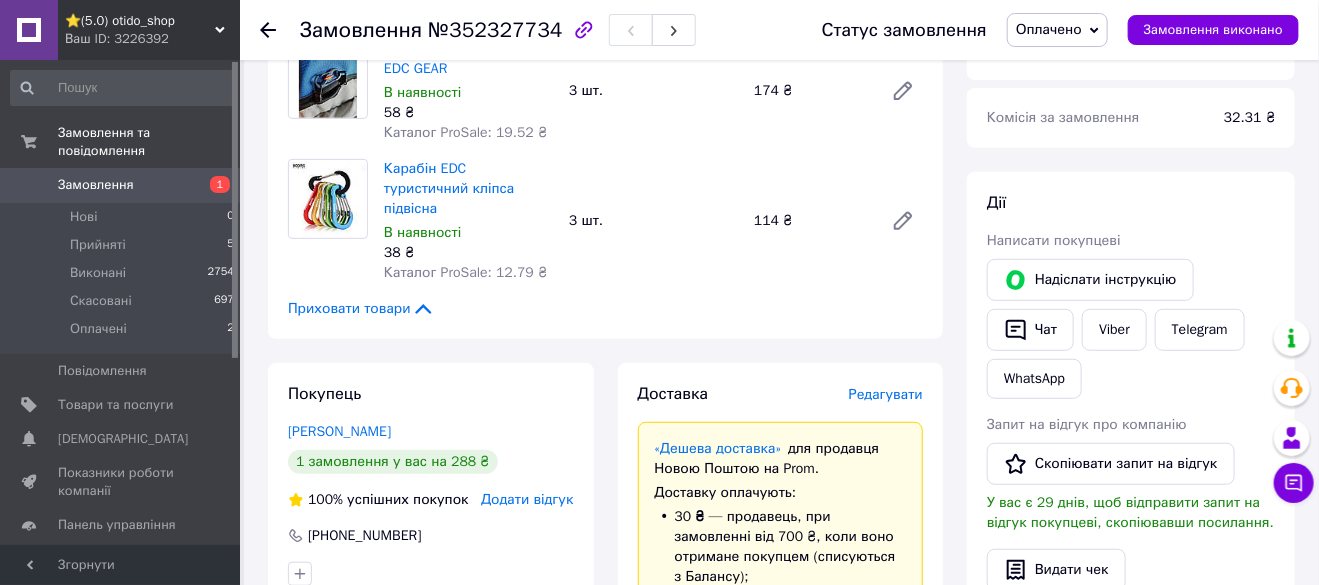 scroll, scrollTop: 97, scrollLeft: 0, axis: vertical 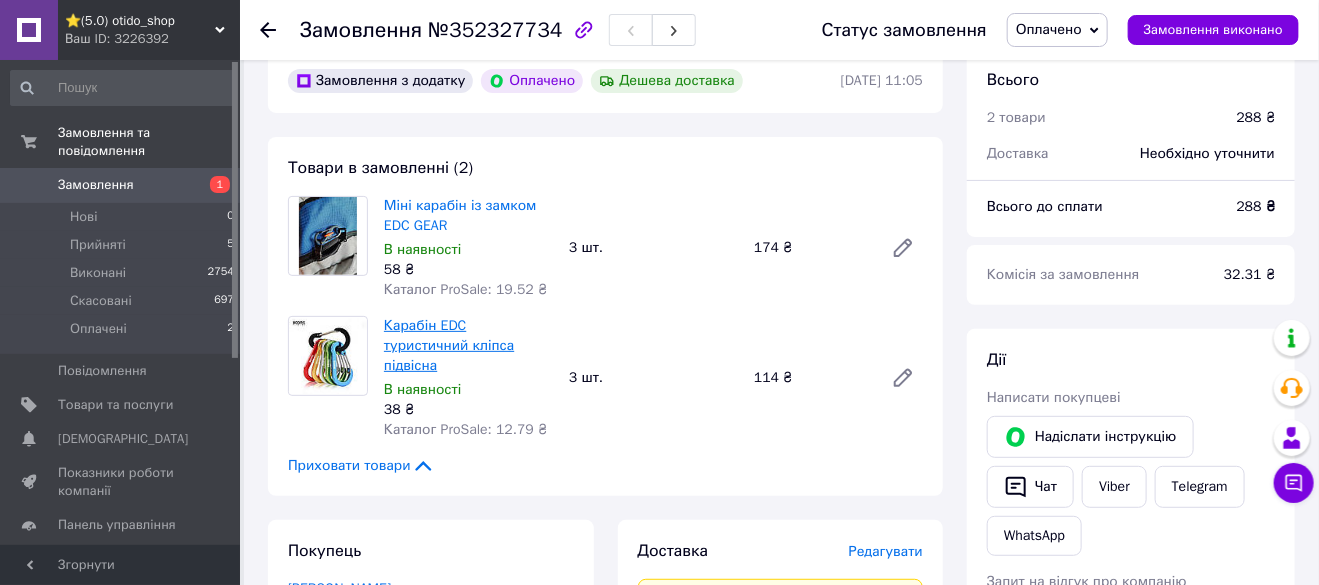 click on "Карабін EDC туристичний кліпса підвісна" at bounding box center [449, 345] 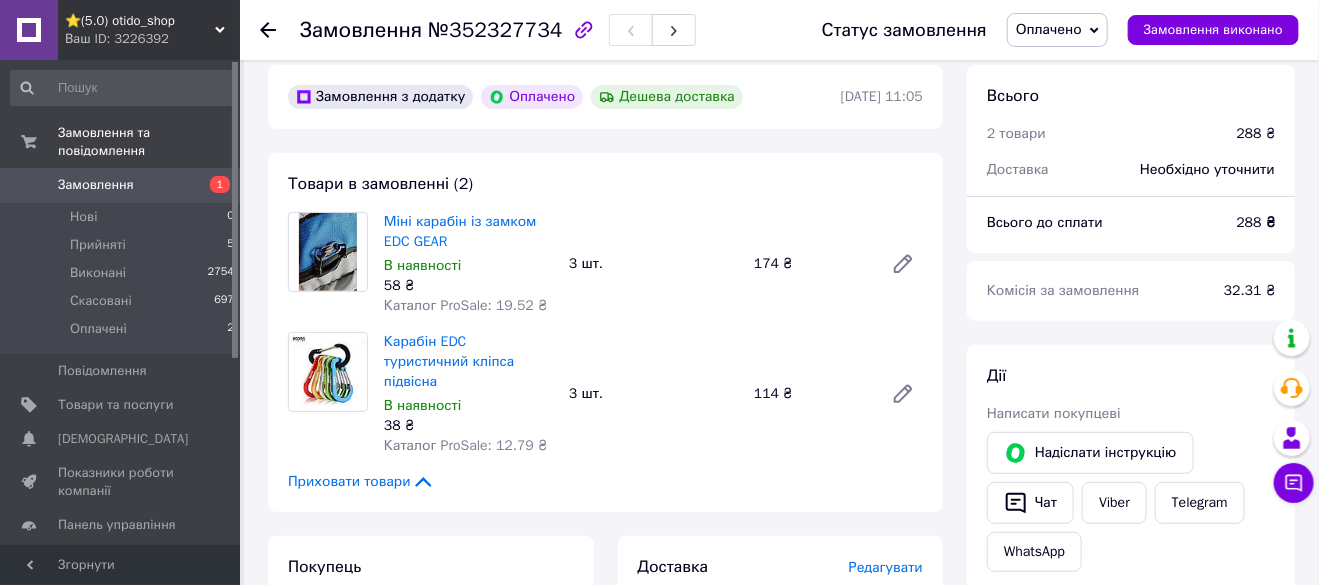 scroll, scrollTop: 0, scrollLeft: 0, axis: both 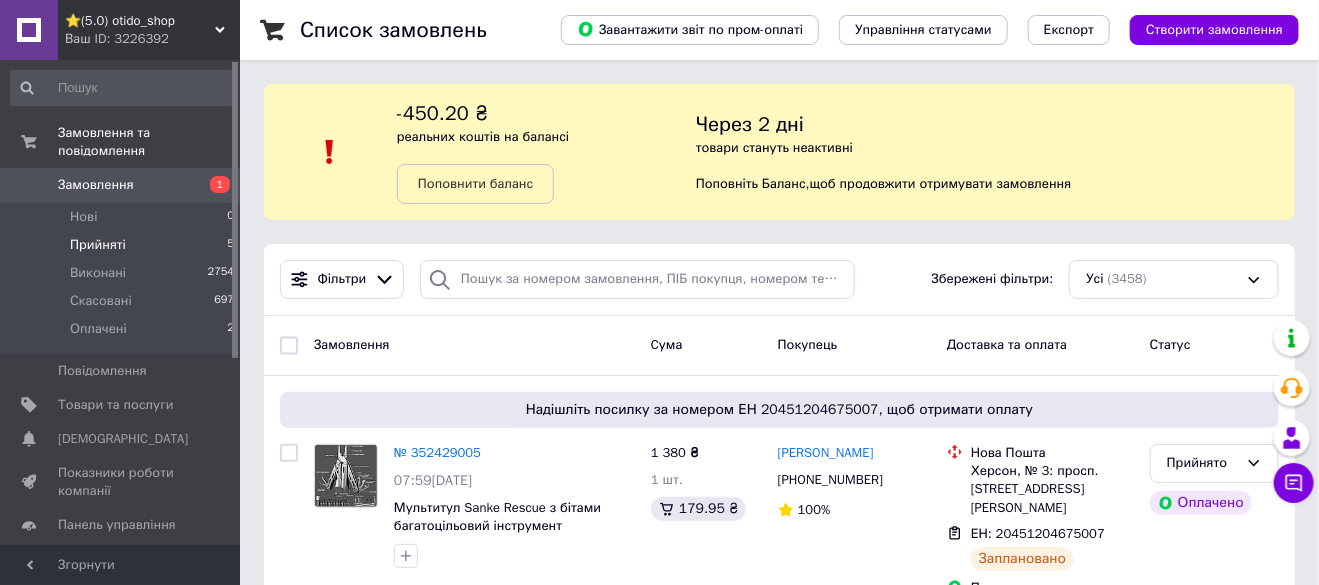 click on "Прийняті 5" at bounding box center (123, 245) 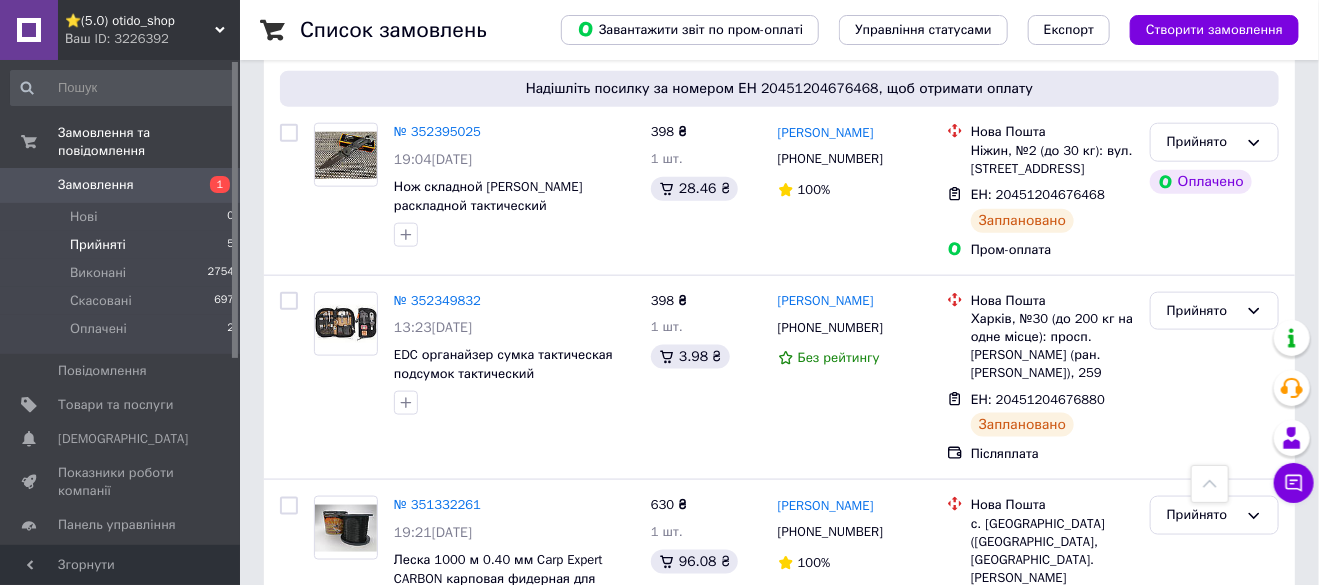scroll, scrollTop: 902, scrollLeft: 0, axis: vertical 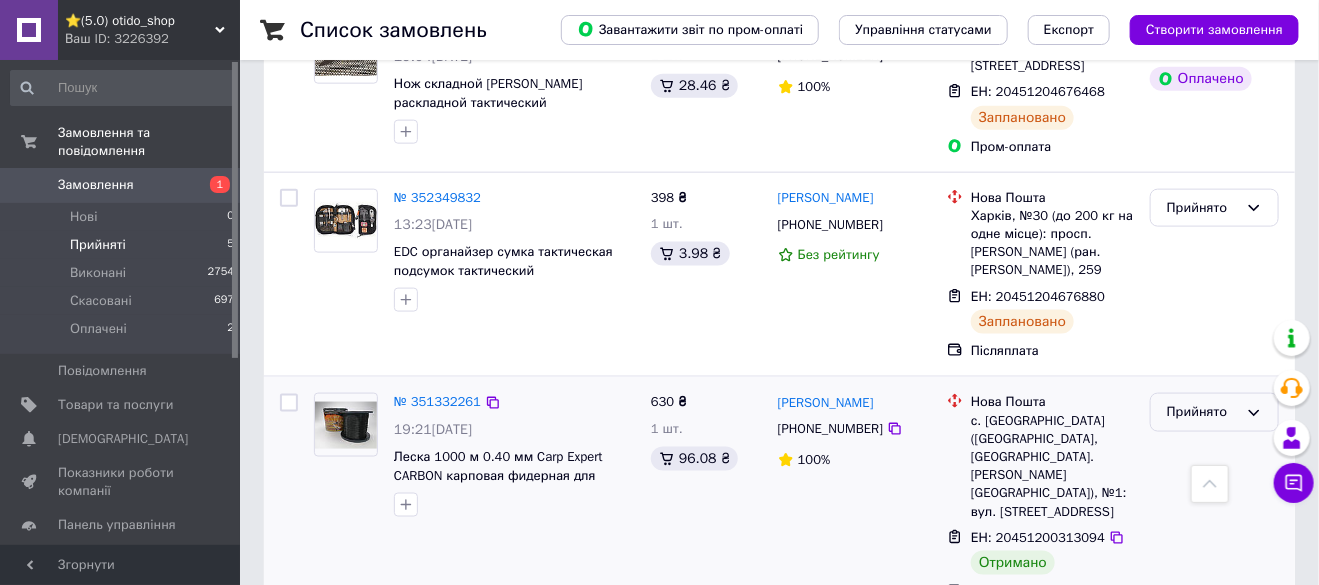 click on "Прийнято" at bounding box center [1202, 412] 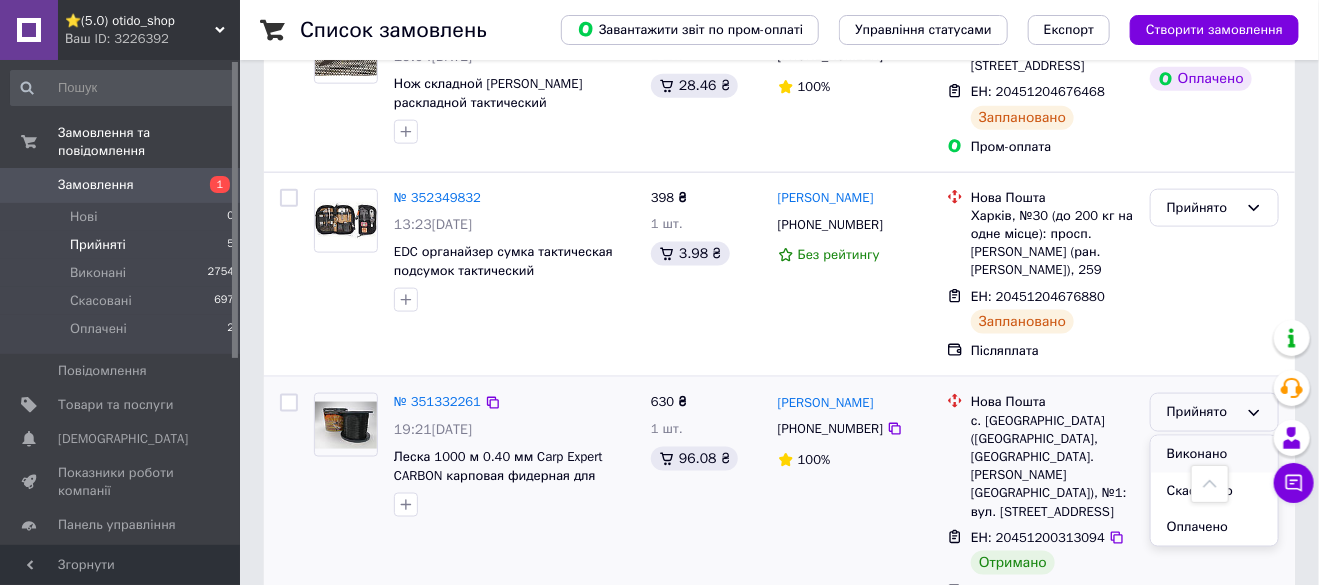 click on "Виконано" at bounding box center [1214, 454] 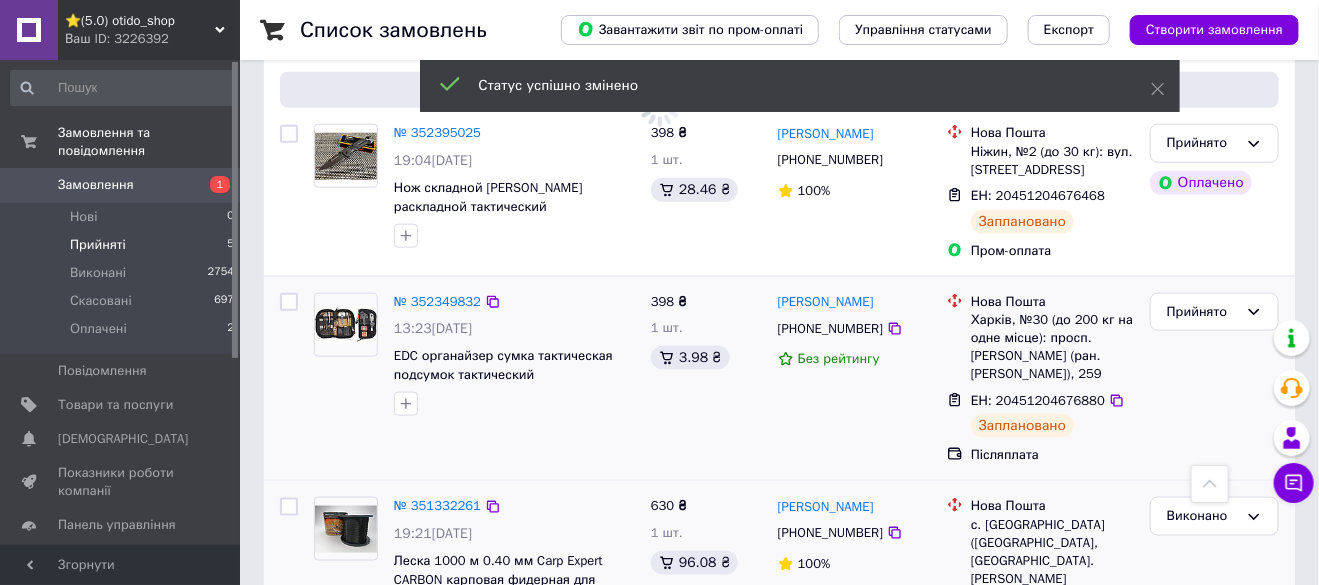 scroll, scrollTop: 902, scrollLeft: 0, axis: vertical 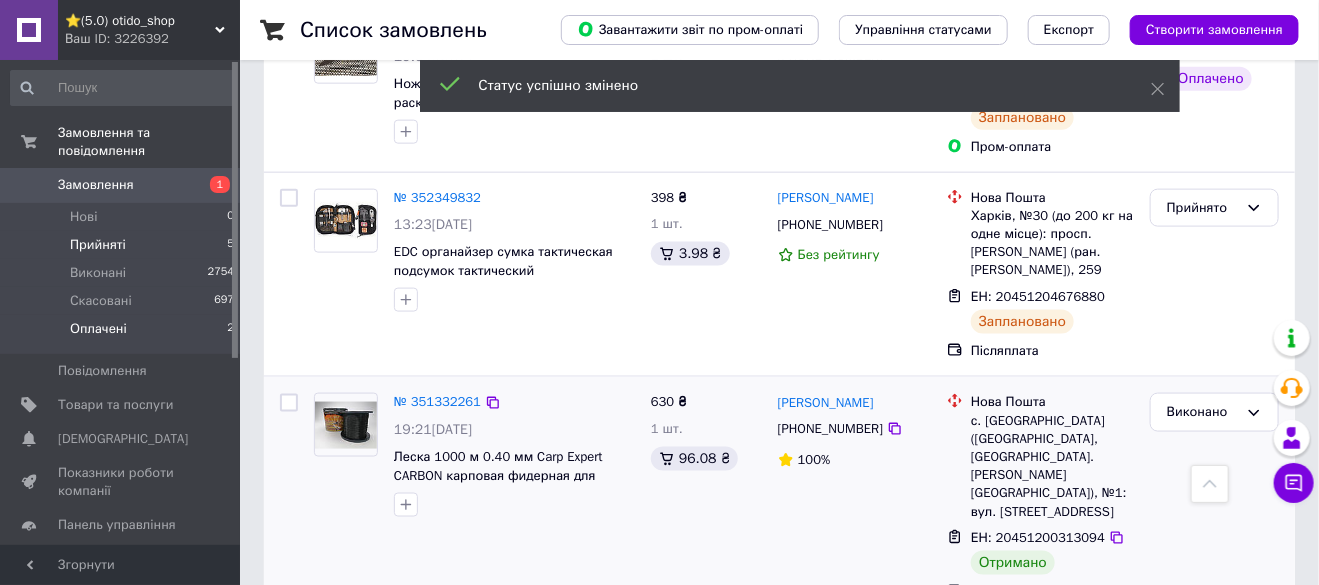 click on "Оплачені 2" at bounding box center (123, 334) 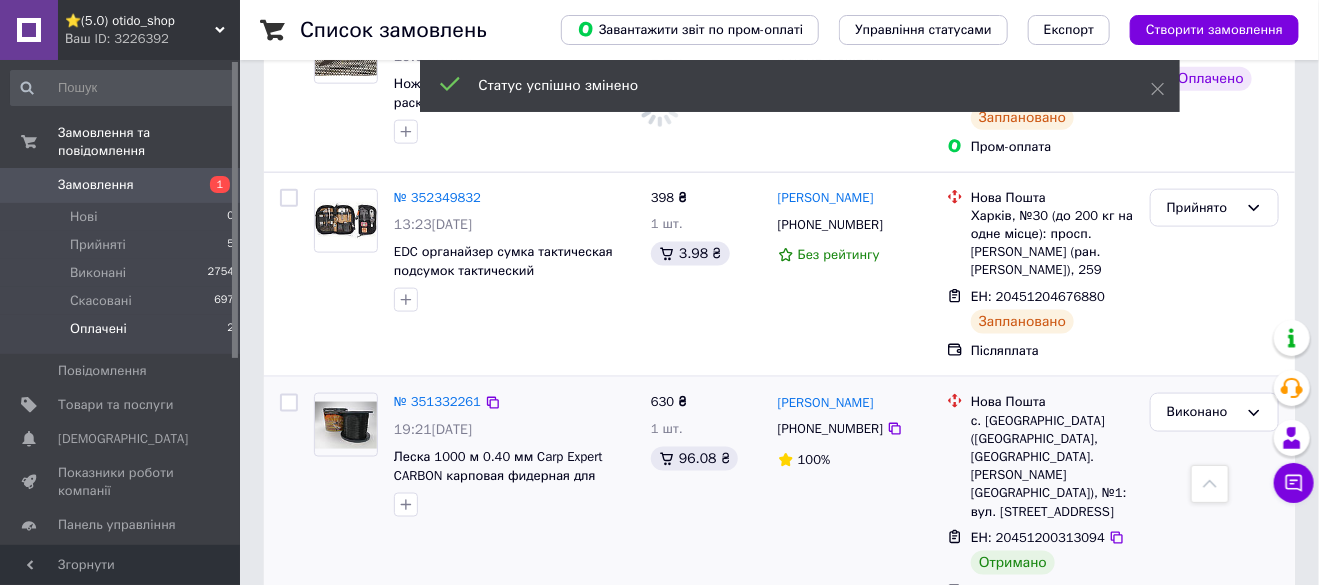 scroll, scrollTop: 0, scrollLeft: 0, axis: both 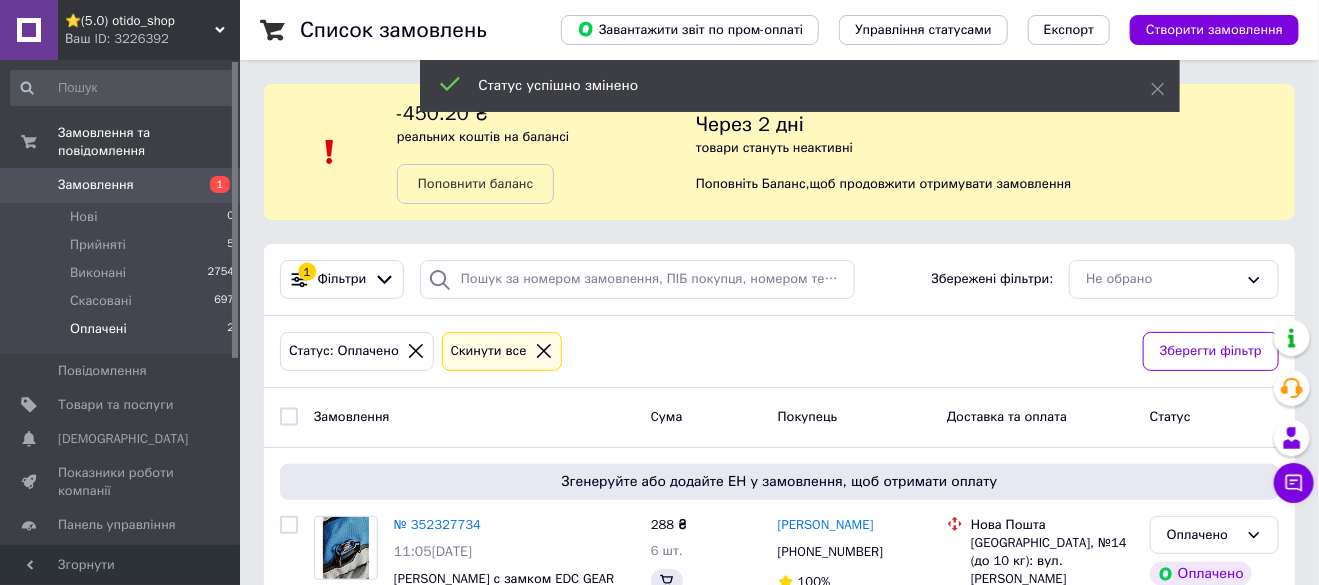 click on "Оплачені" at bounding box center [98, 329] 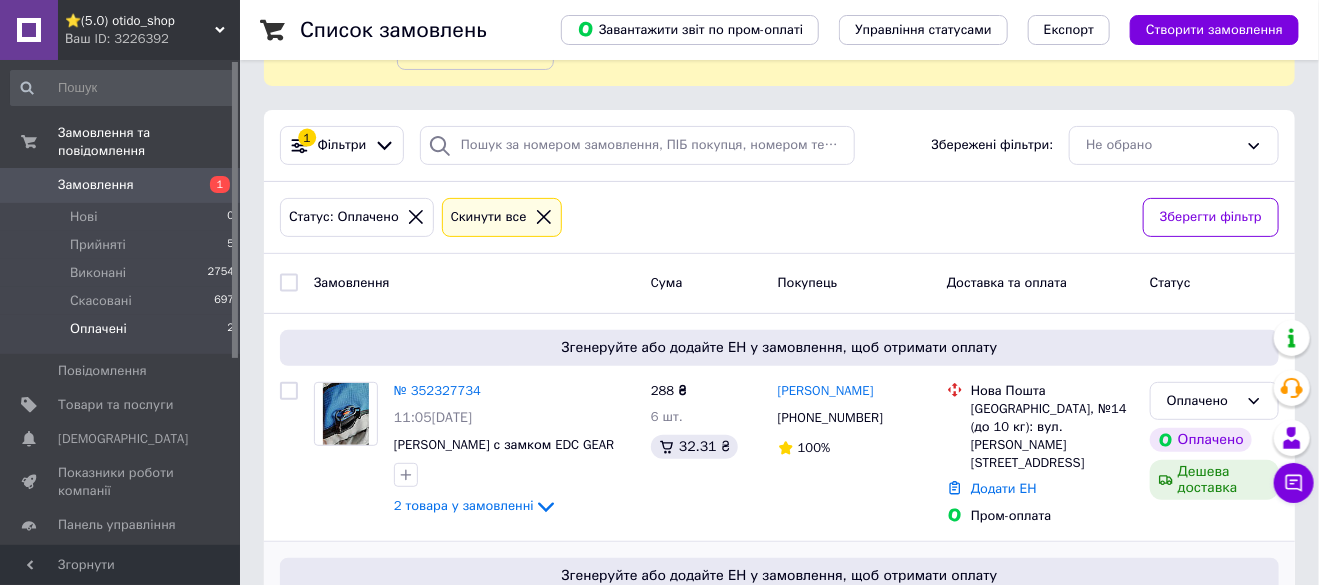 scroll, scrollTop: 317, scrollLeft: 0, axis: vertical 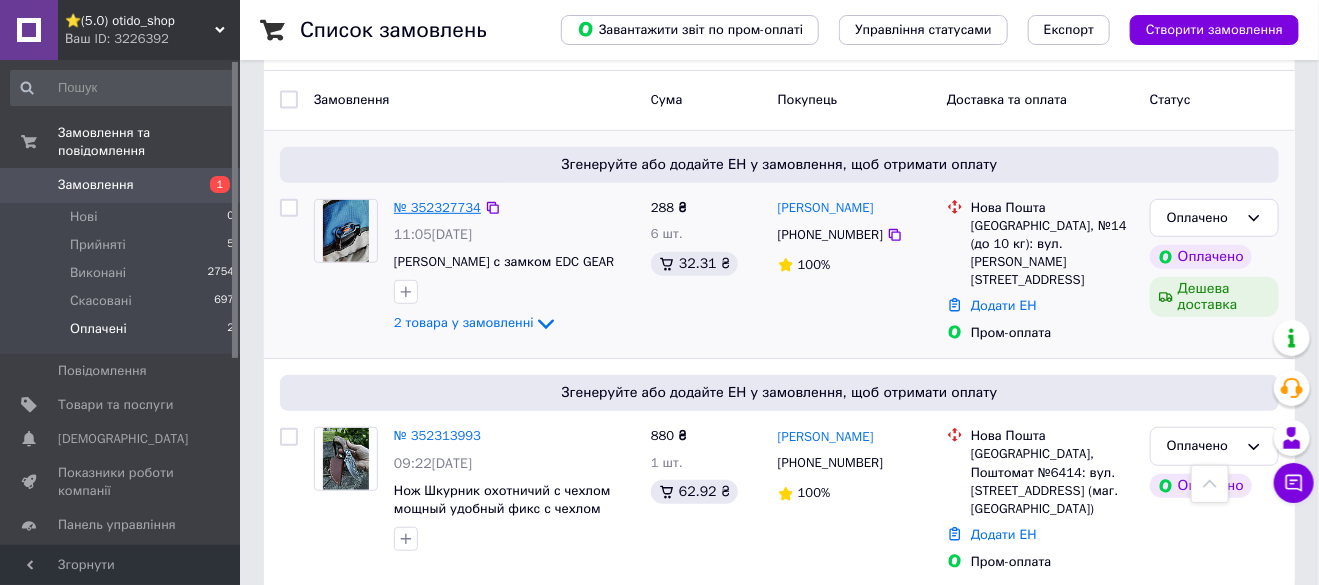 click on "№ 352327734" at bounding box center (437, 207) 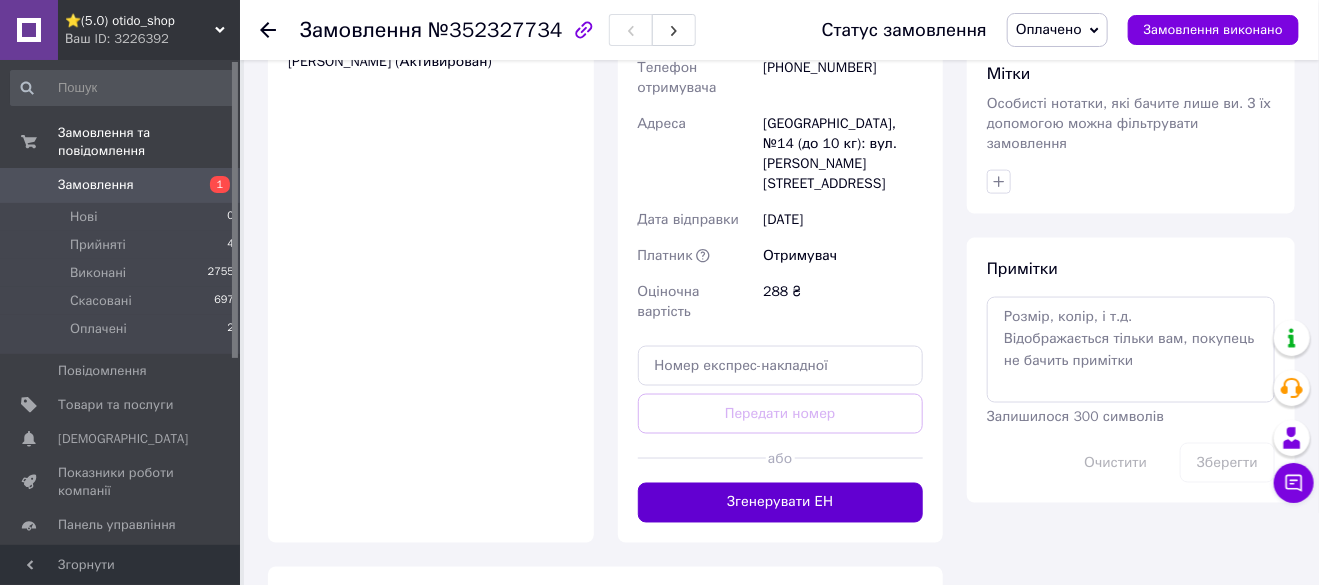 scroll, scrollTop: 1017, scrollLeft: 0, axis: vertical 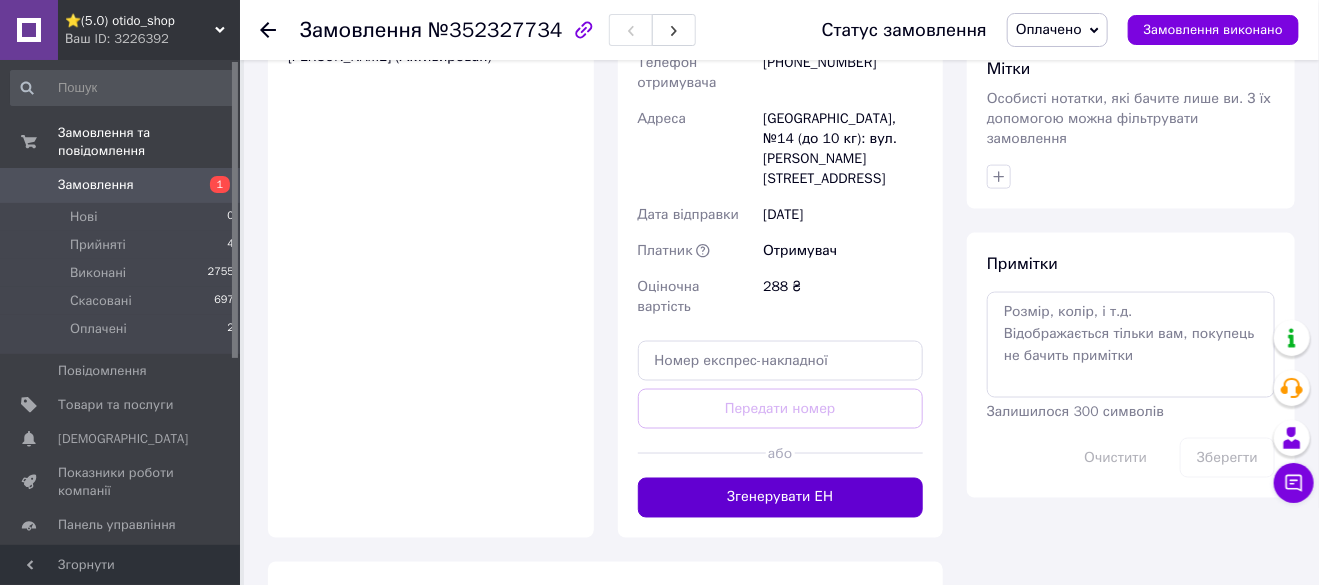 click on "Згенерувати ЕН" at bounding box center (781, 498) 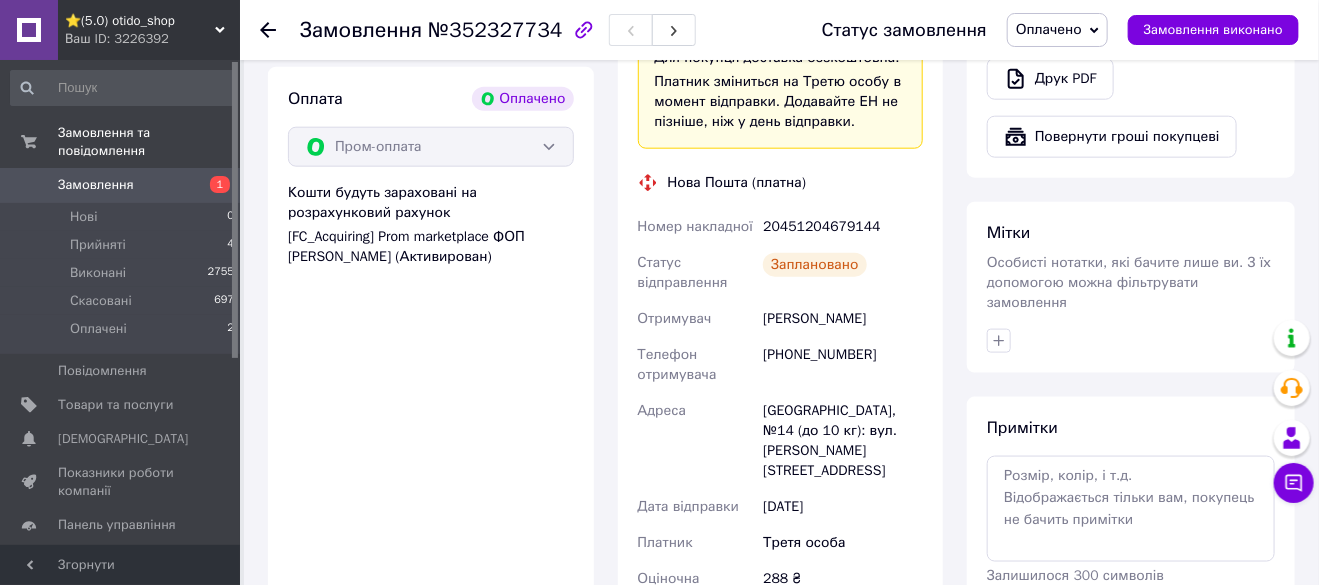 scroll, scrollTop: 717, scrollLeft: 0, axis: vertical 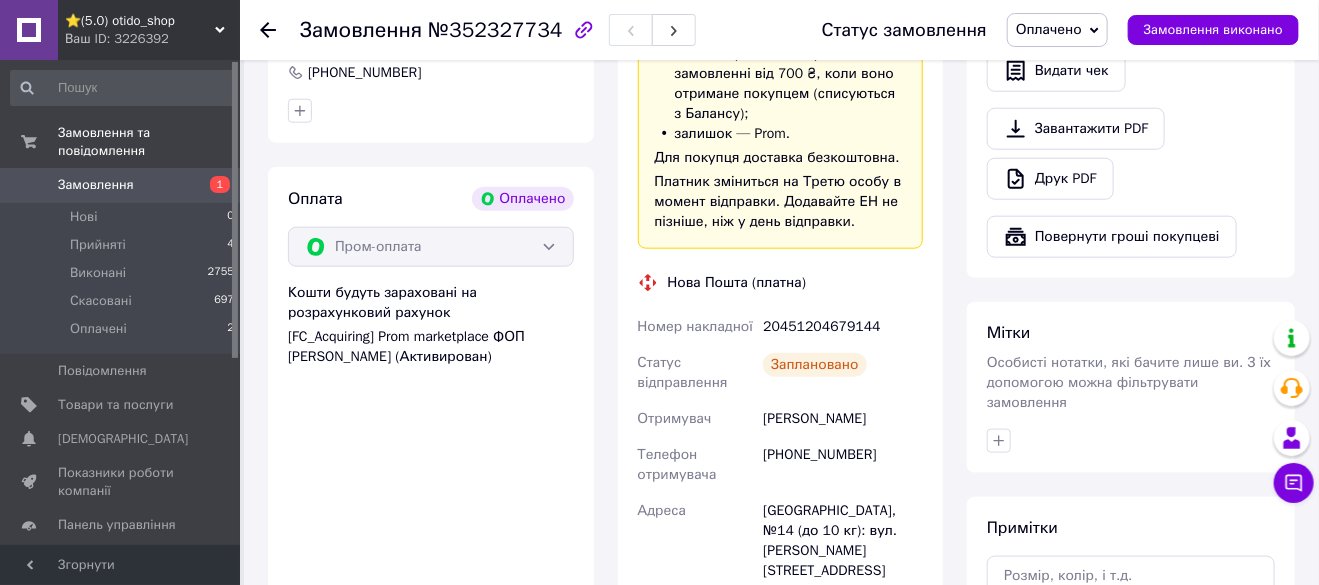 click on "Замовлення" at bounding box center [96, 185] 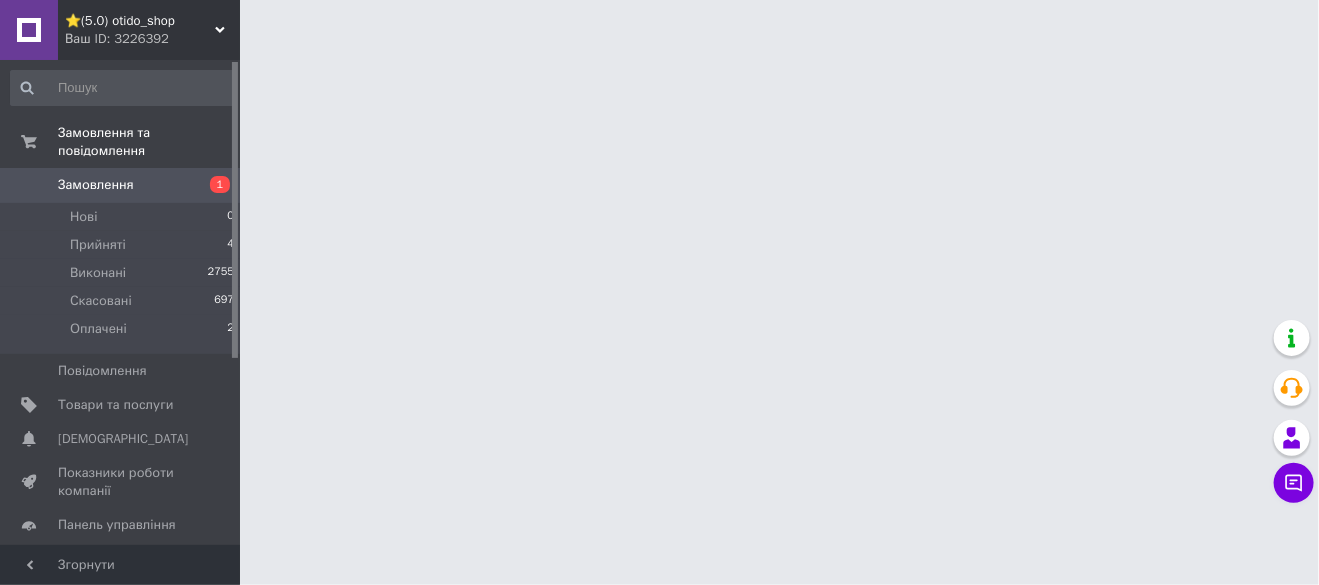 scroll, scrollTop: 0, scrollLeft: 0, axis: both 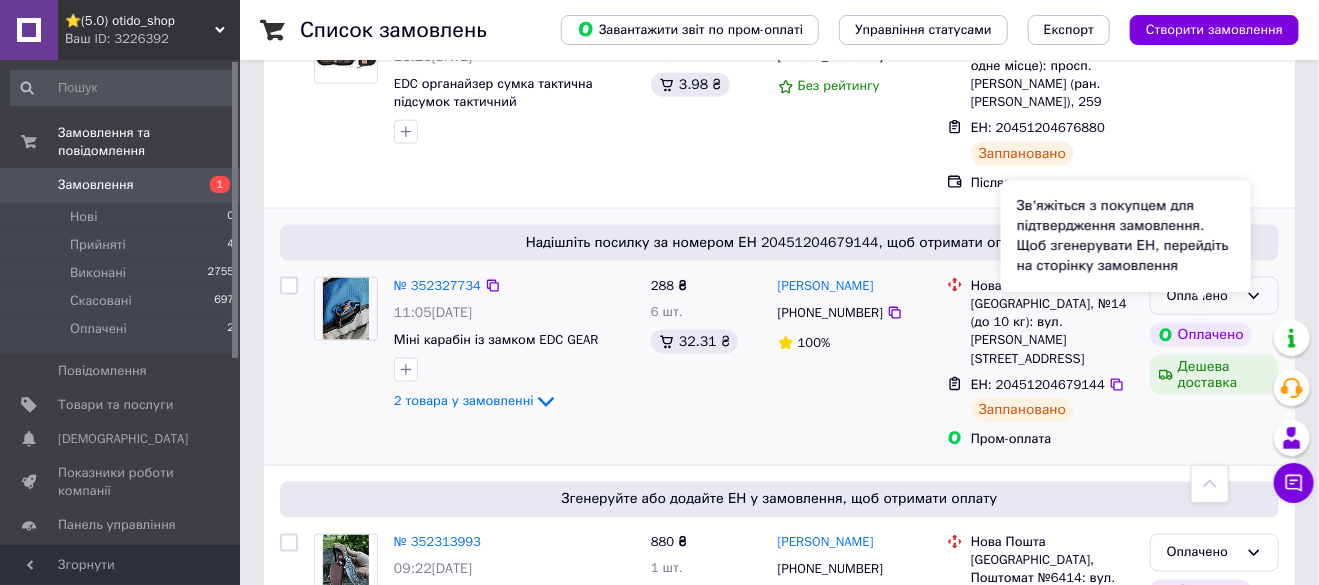 click on "Зв'яжіться з покупцем для підтвердження замовлення.
Щоб згенерувати ЕН, перейдіть на сторінку замовлення" at bounding box center [1126, 236] 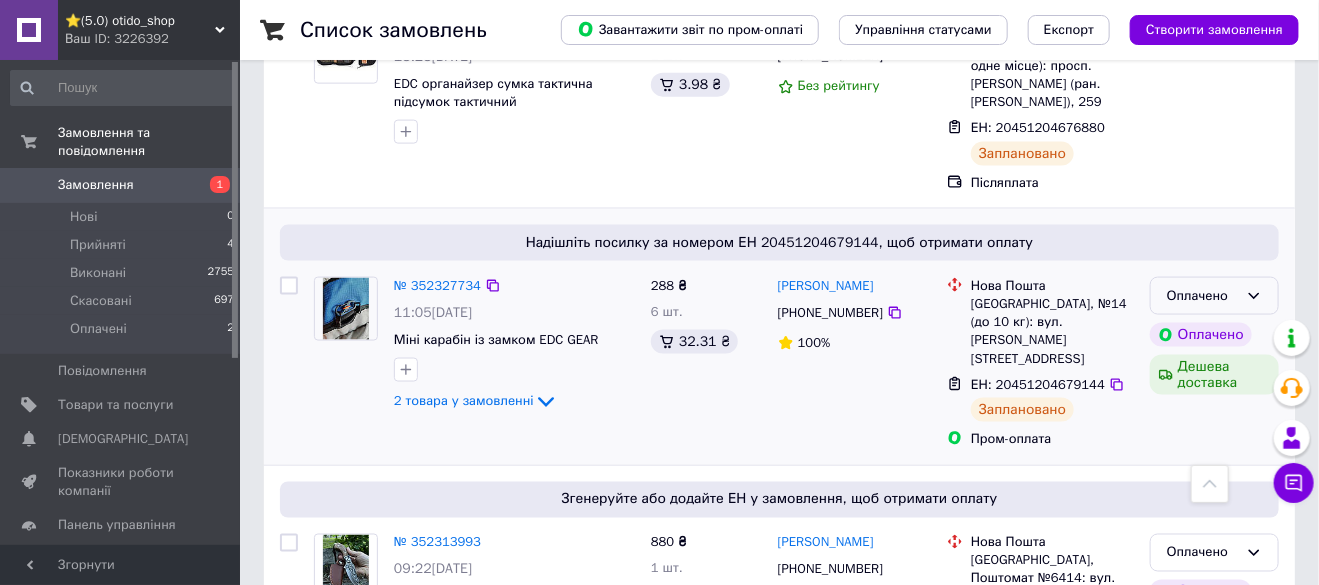 click 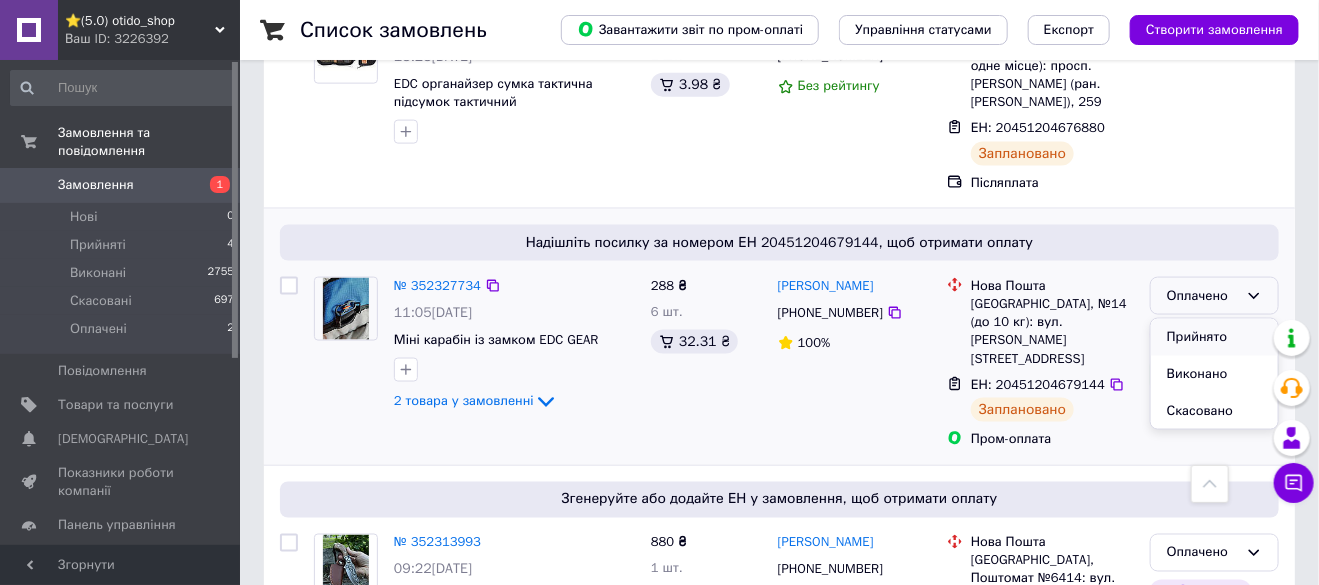 click on "Прийнято" at bounding box center [1214, 337] 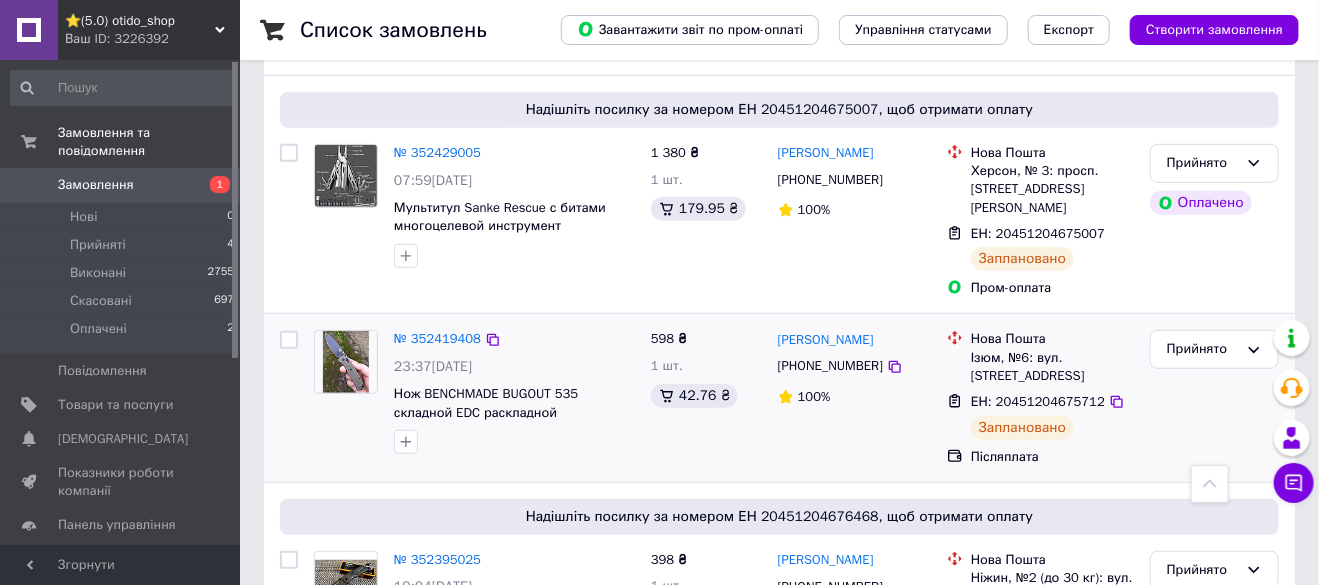scroll, scrollTop: 0, scrollLeft: 0, axis: both 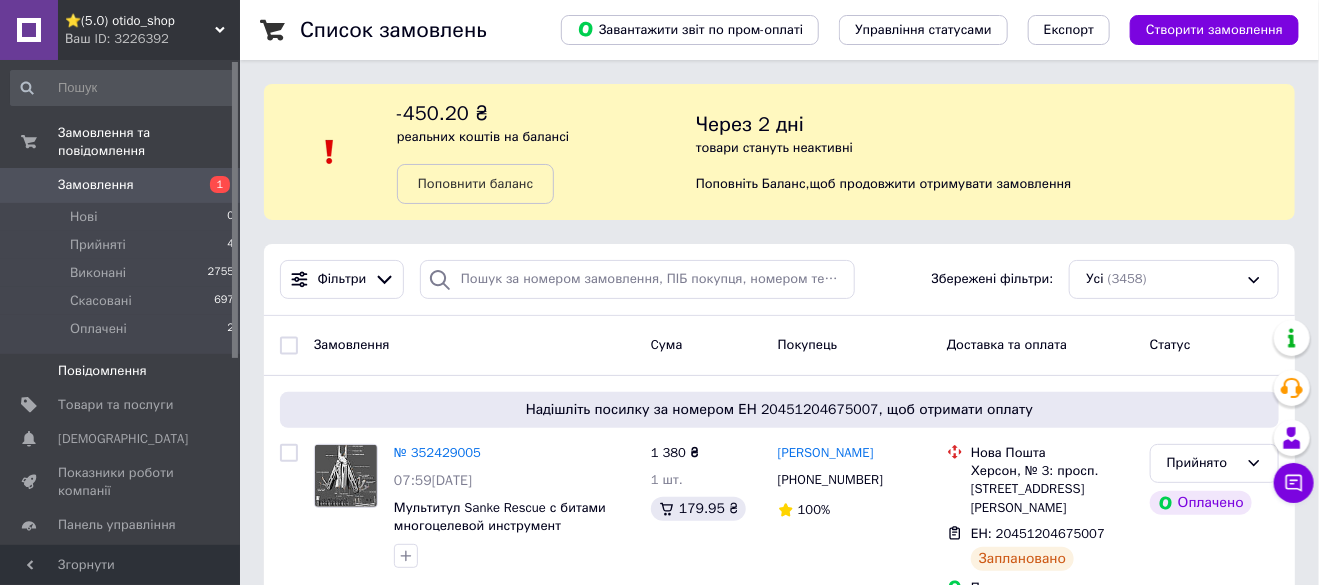 click on "Повідомлення" at bounding box center [102, 371] 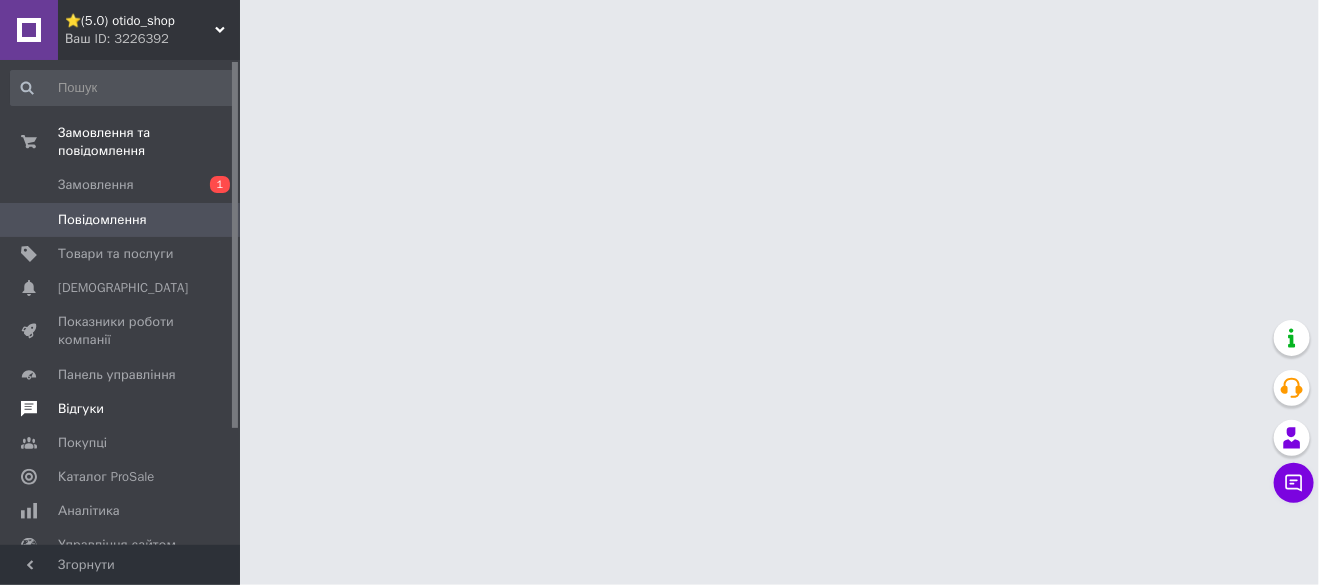 click on "Відгуки" at bounding box center (81, 409) 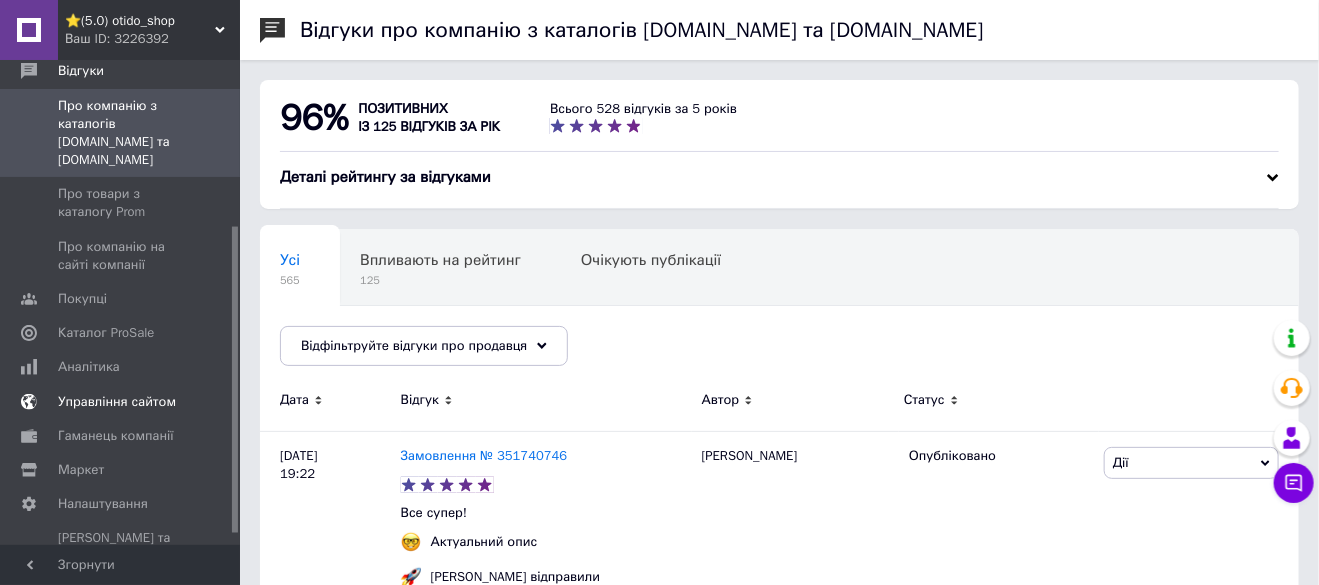 scroll, scrollTop: 278, scrollLeft: 0, axis: vertical 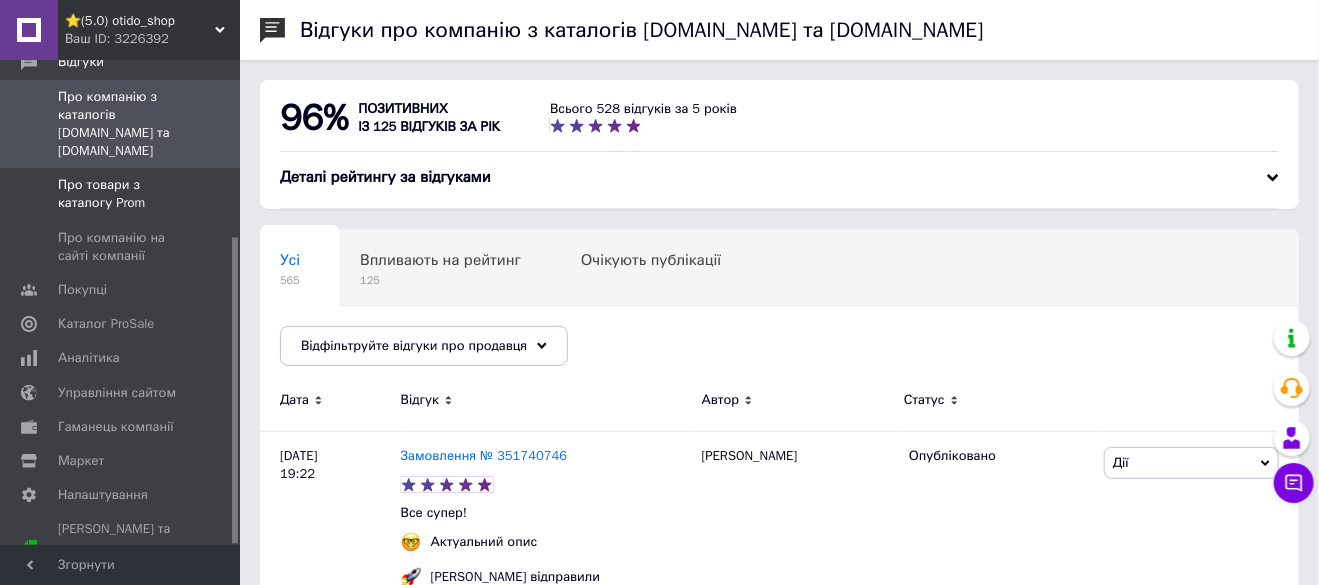 click on "Про товари з каталогу Prom" at bounding box center (123, 194) 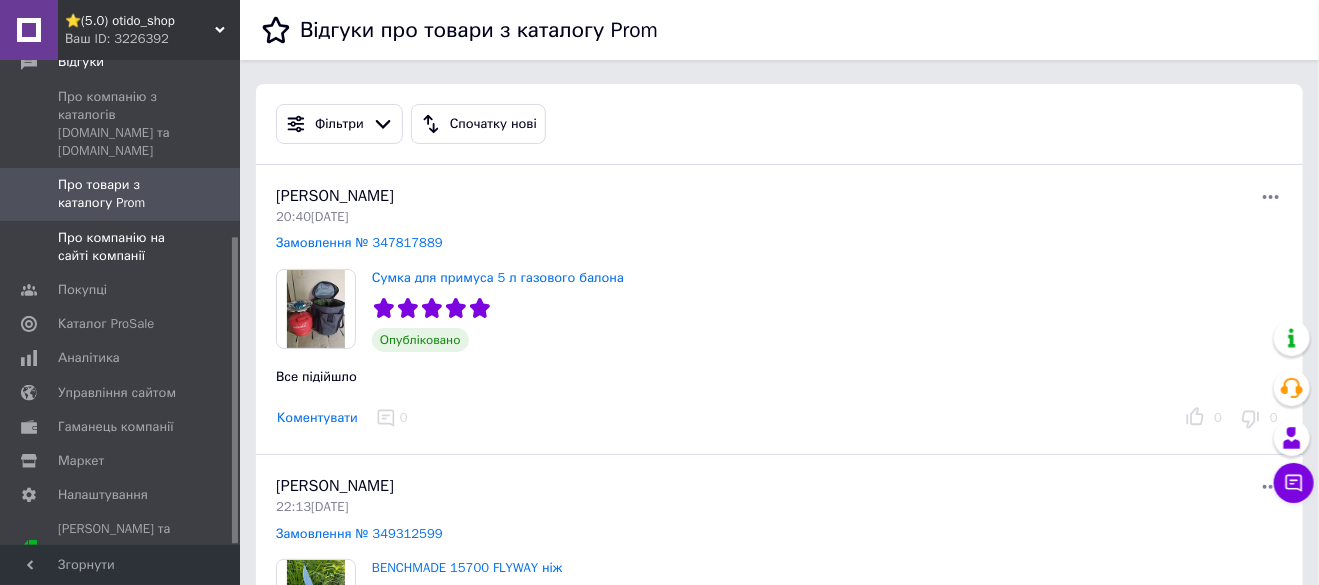 click on "Про компанію на сайті компанії" at bounding box center [121, 247] 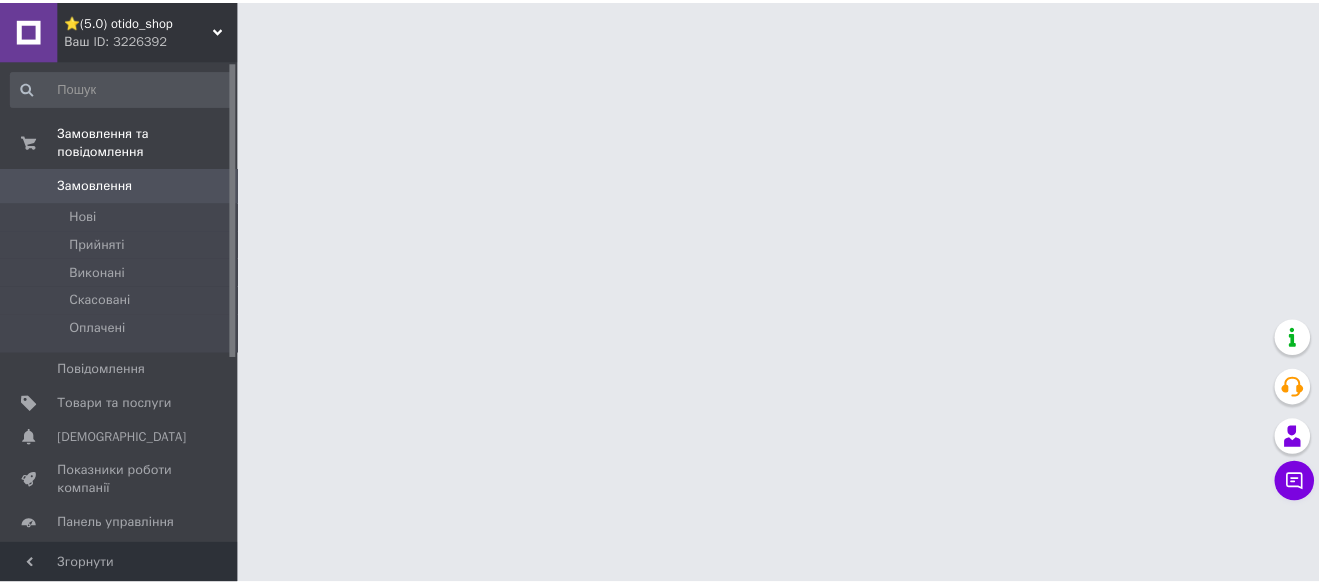scroll, scrollTop: 0, scrollLeft: 0, axis: both 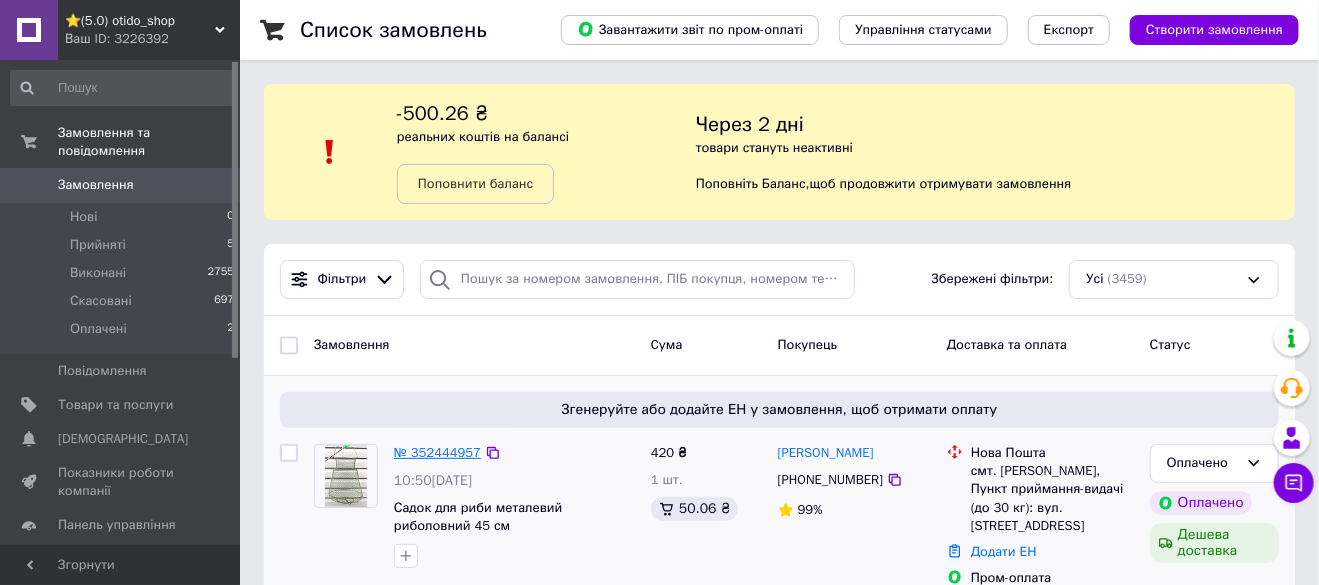click on "№ 352444957" at bounding box center (437, 452) 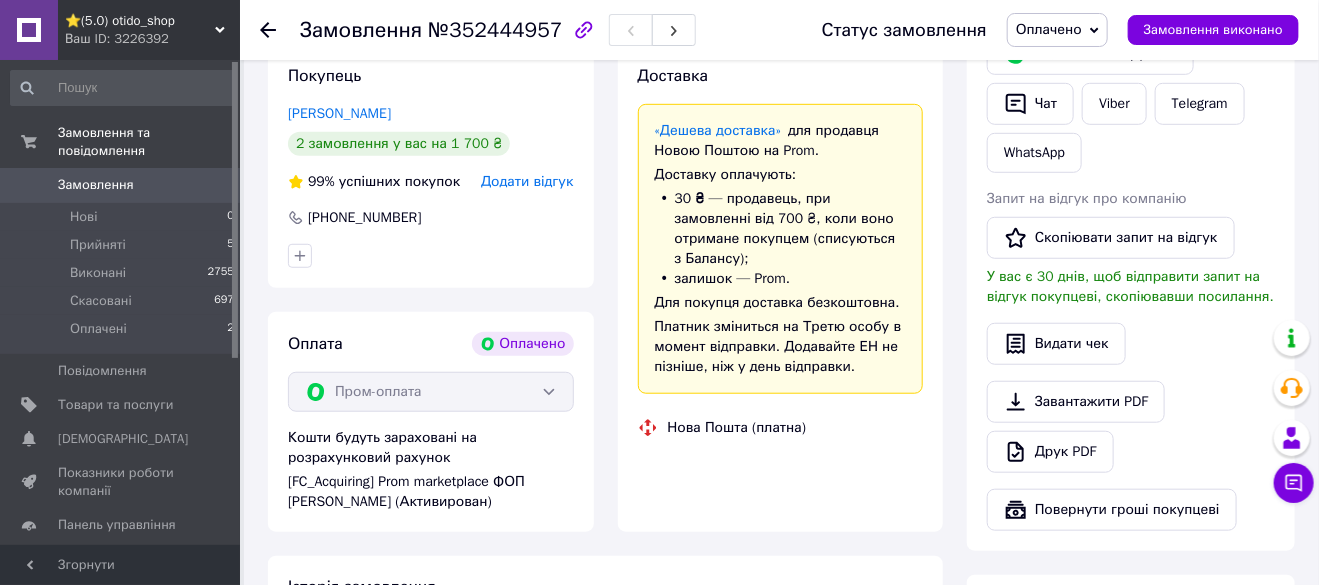 scroll, scrollTop: 844, scrollLeft: 0, axis: vertical 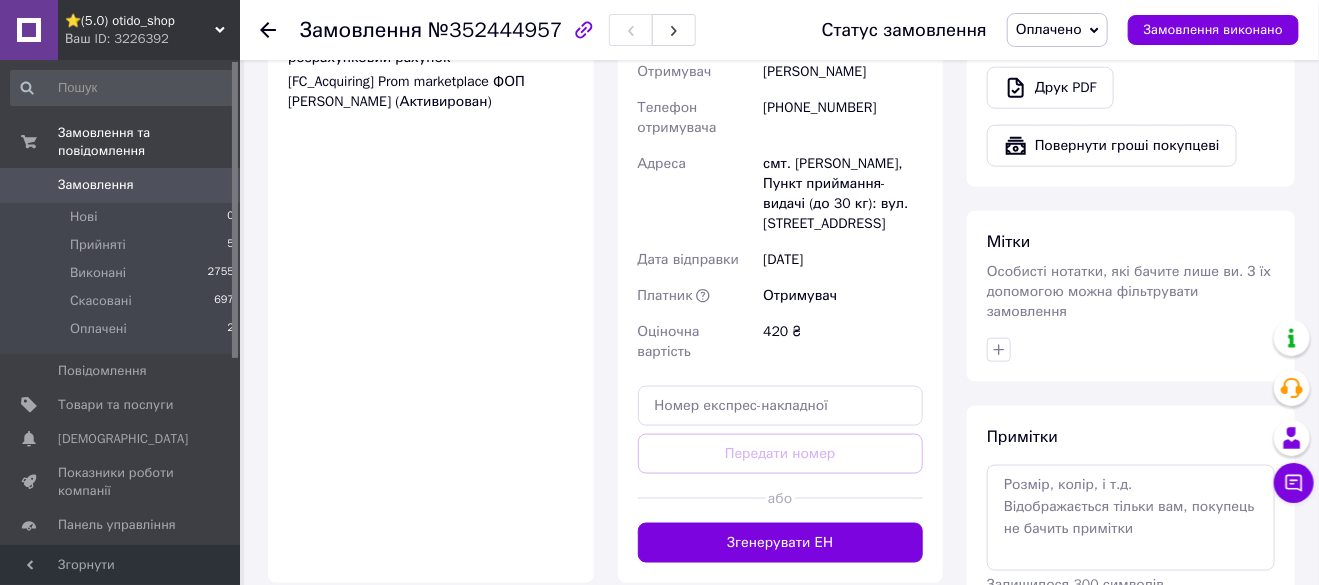 click on "Згенерувати ЕН" at bounding box center [781, 543] 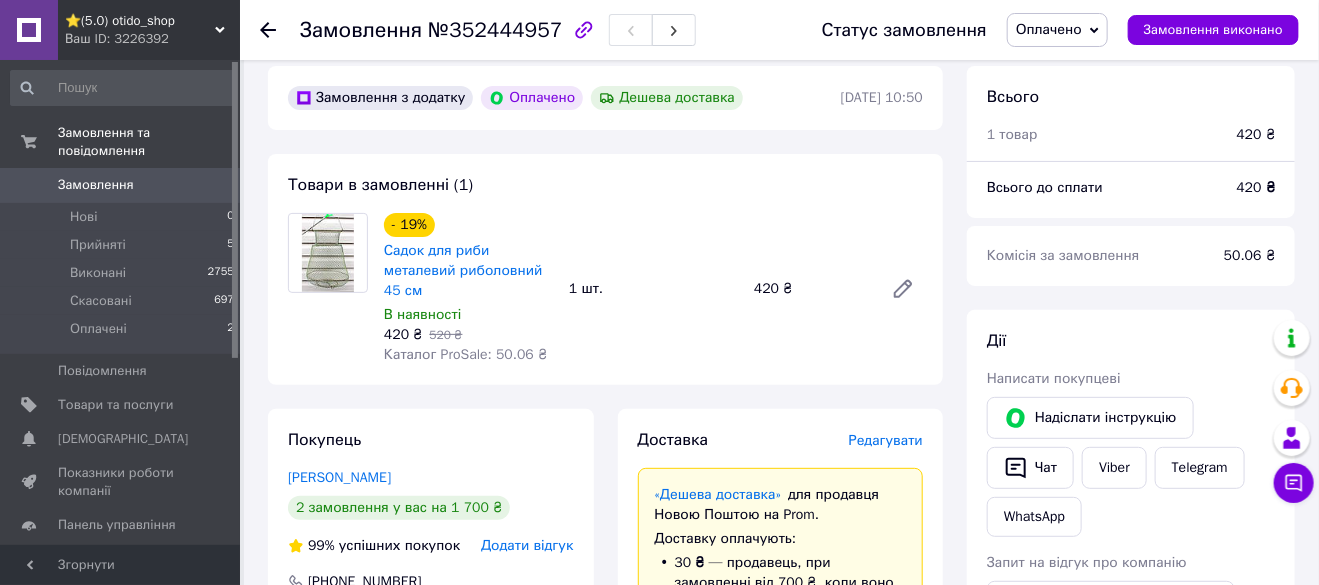 scroll, scrollTop: 0, scrollLeft: 0, axis: both 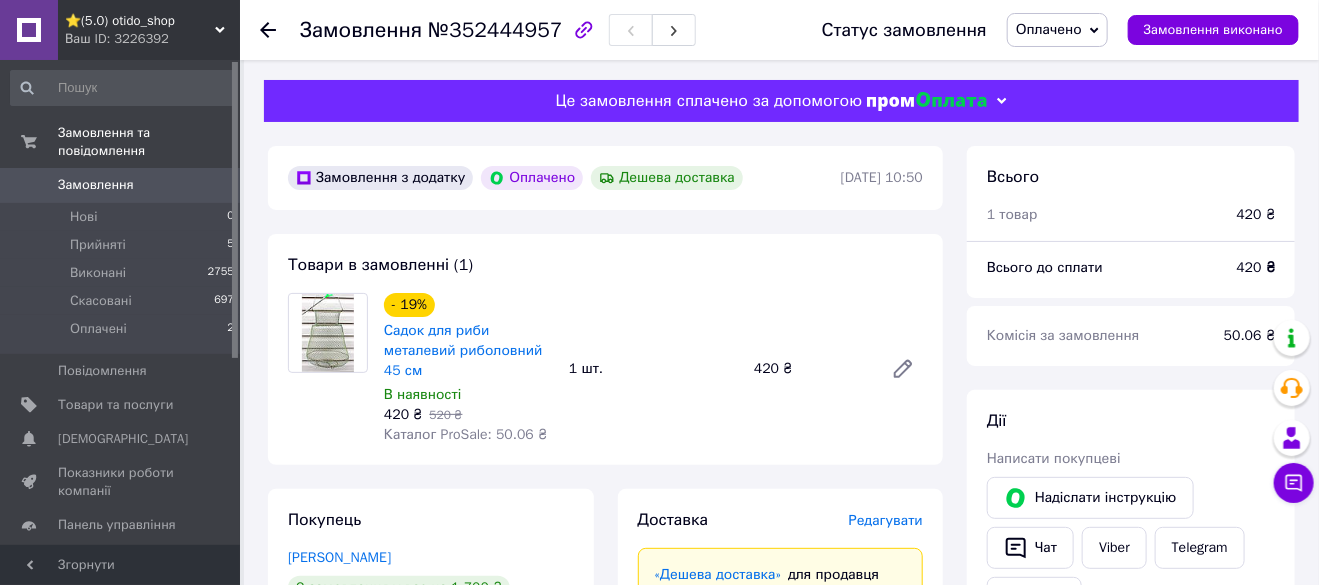 click on "Оплачено" at bounding box center [1049, 29] 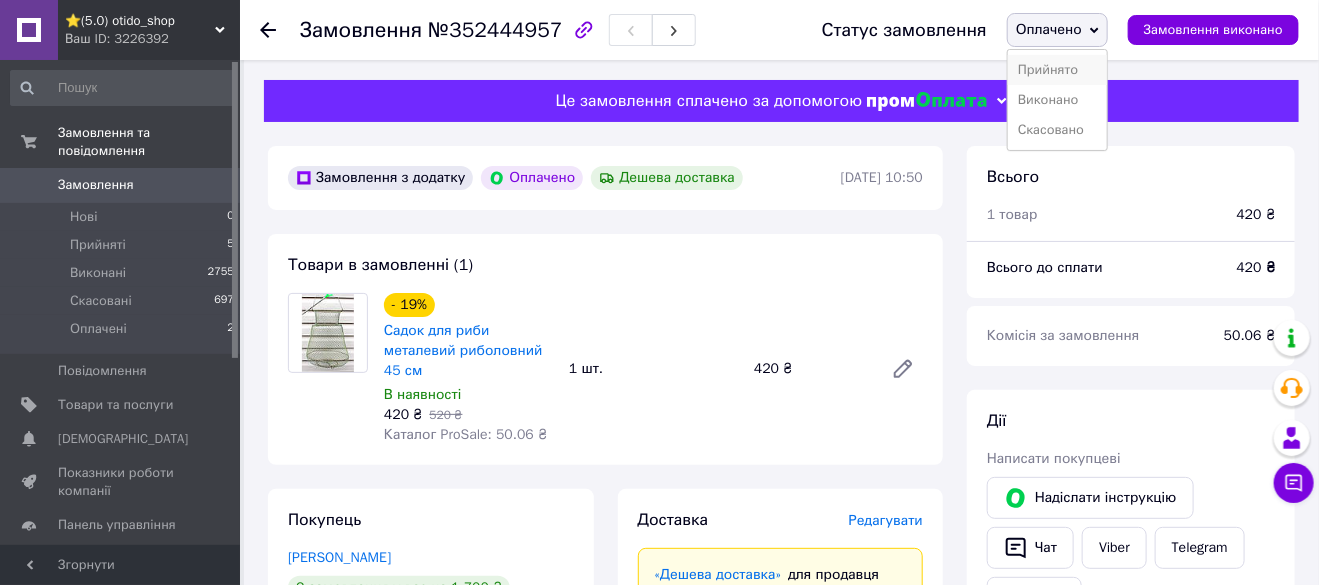 click on "Прийнято" at bounding box center [1057, 70] 